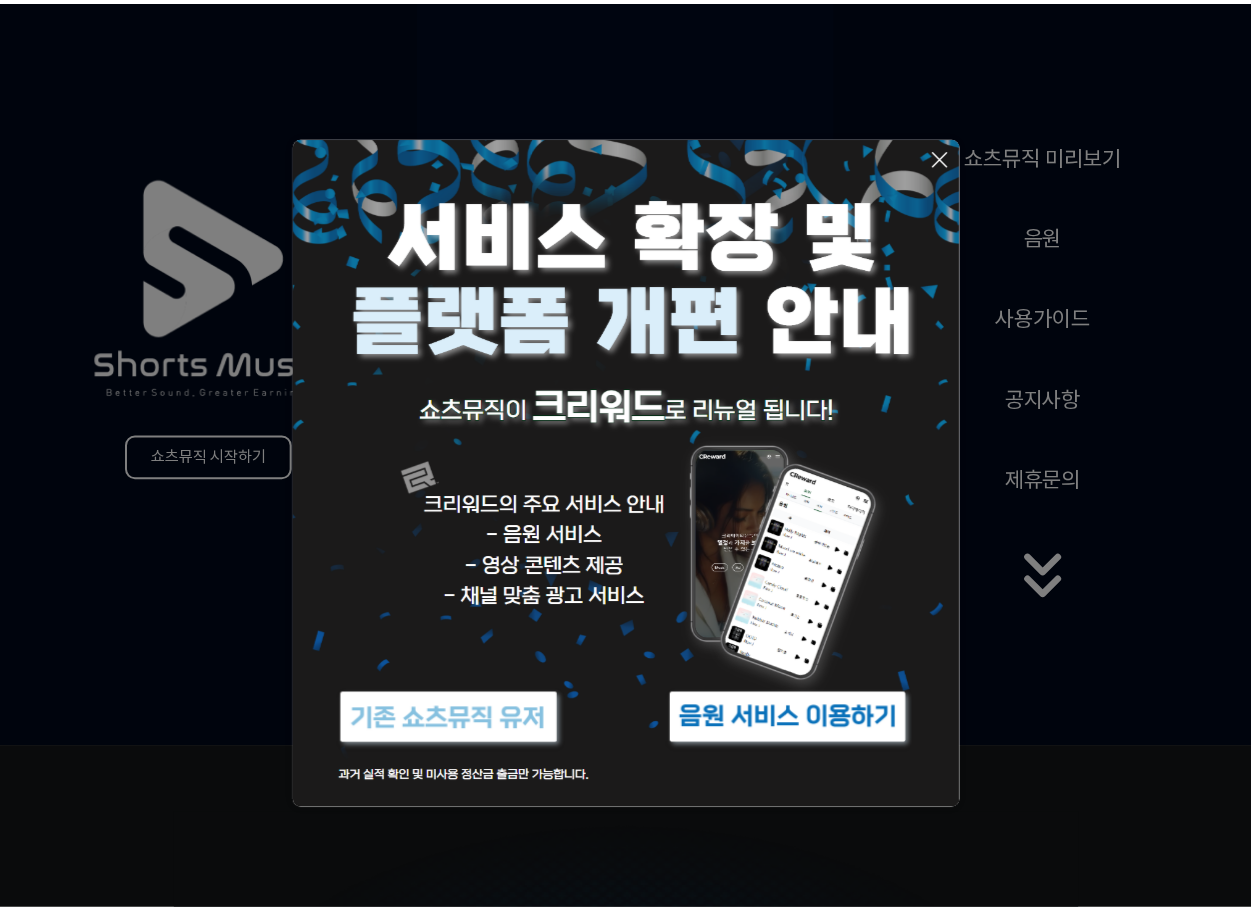 scroll, scrollTop: 0, scrollLeft: 0, axis: both 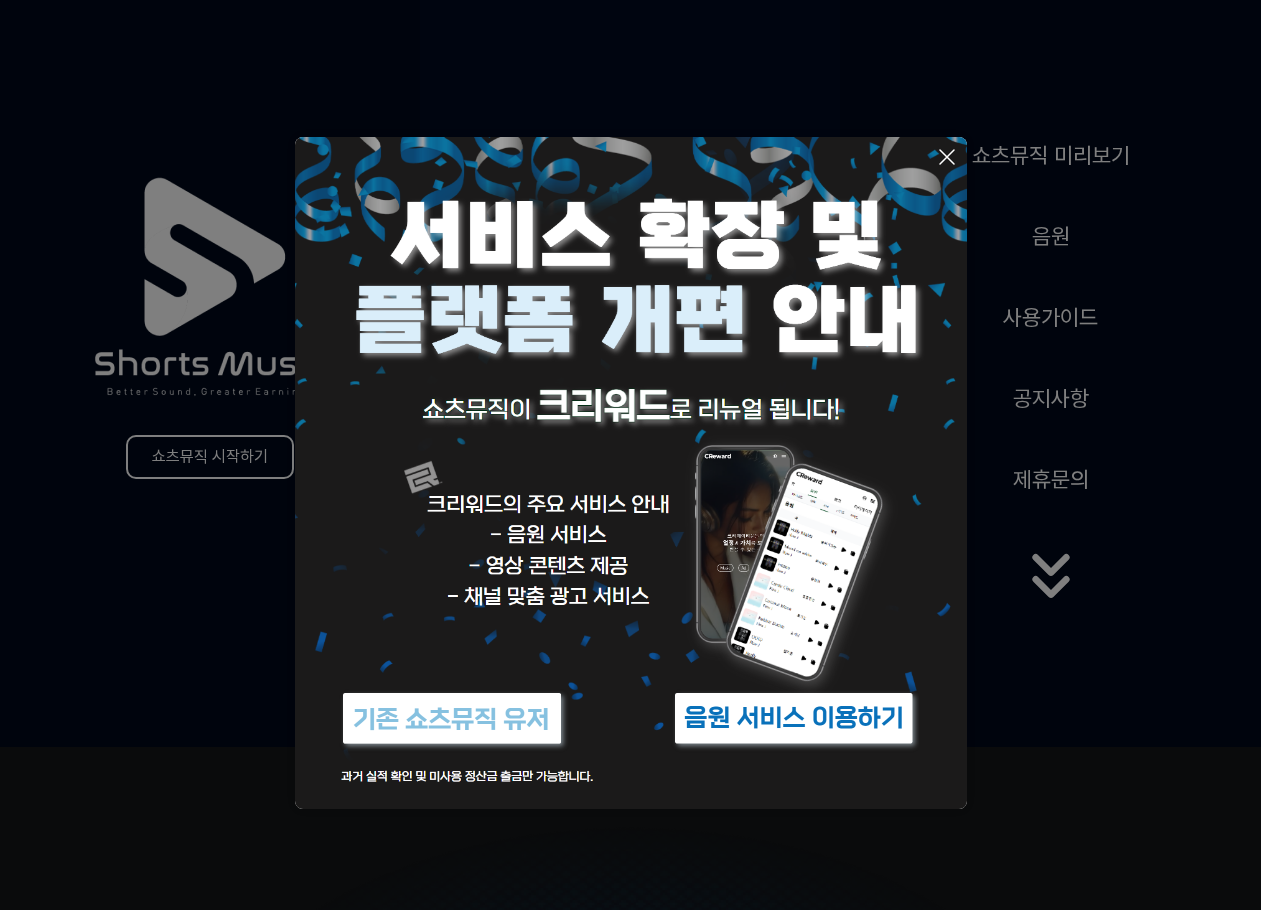click 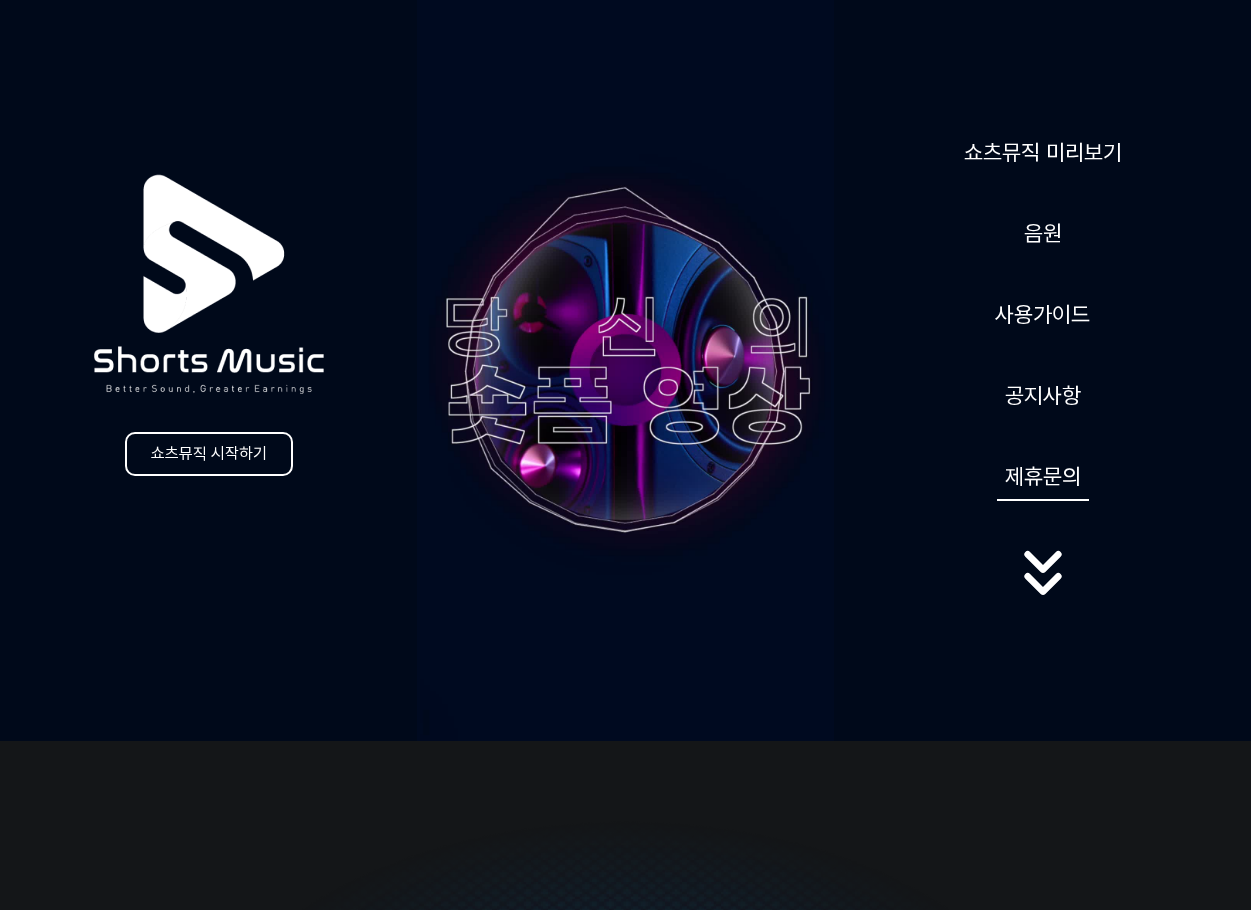 click on "제휴문의" at bounding box center (1043, 476) 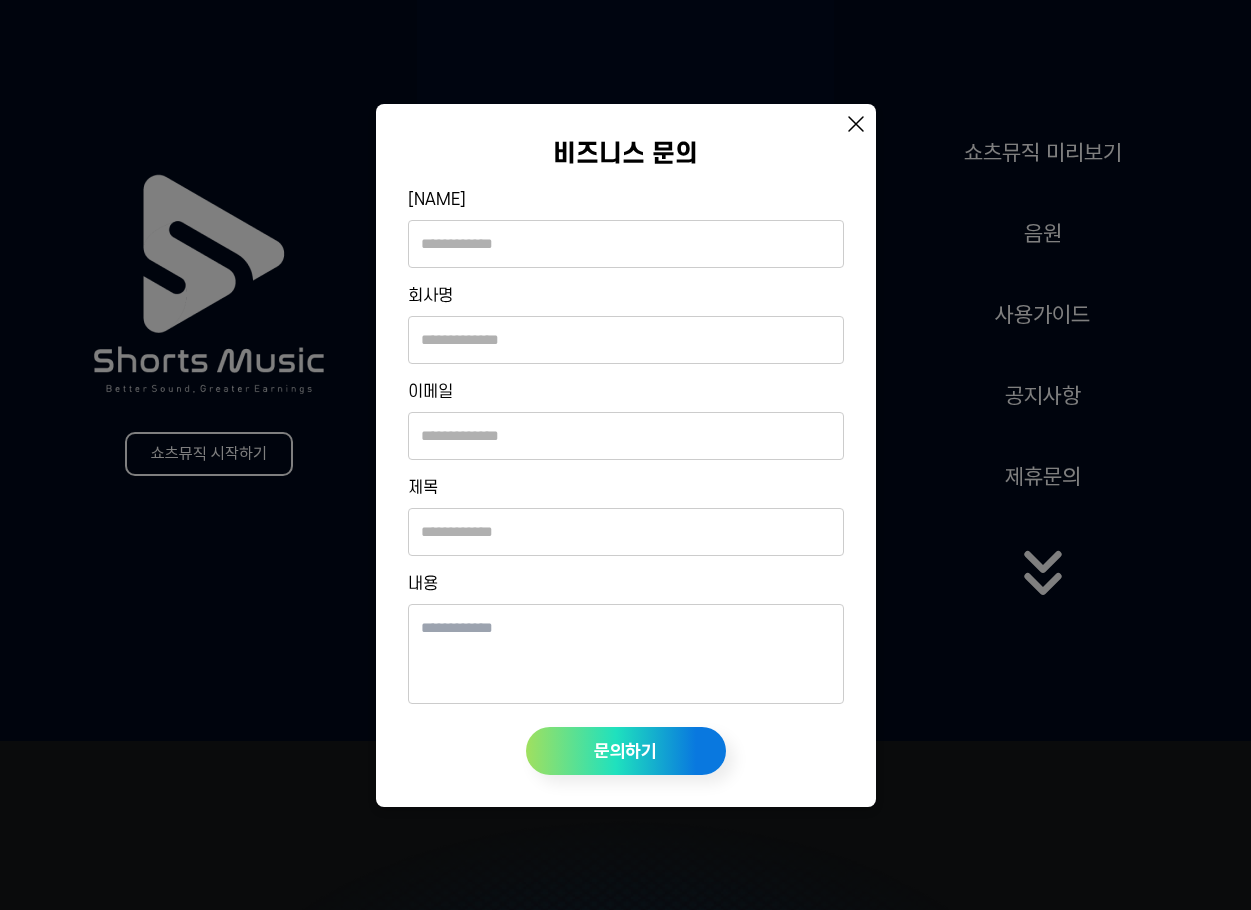 click 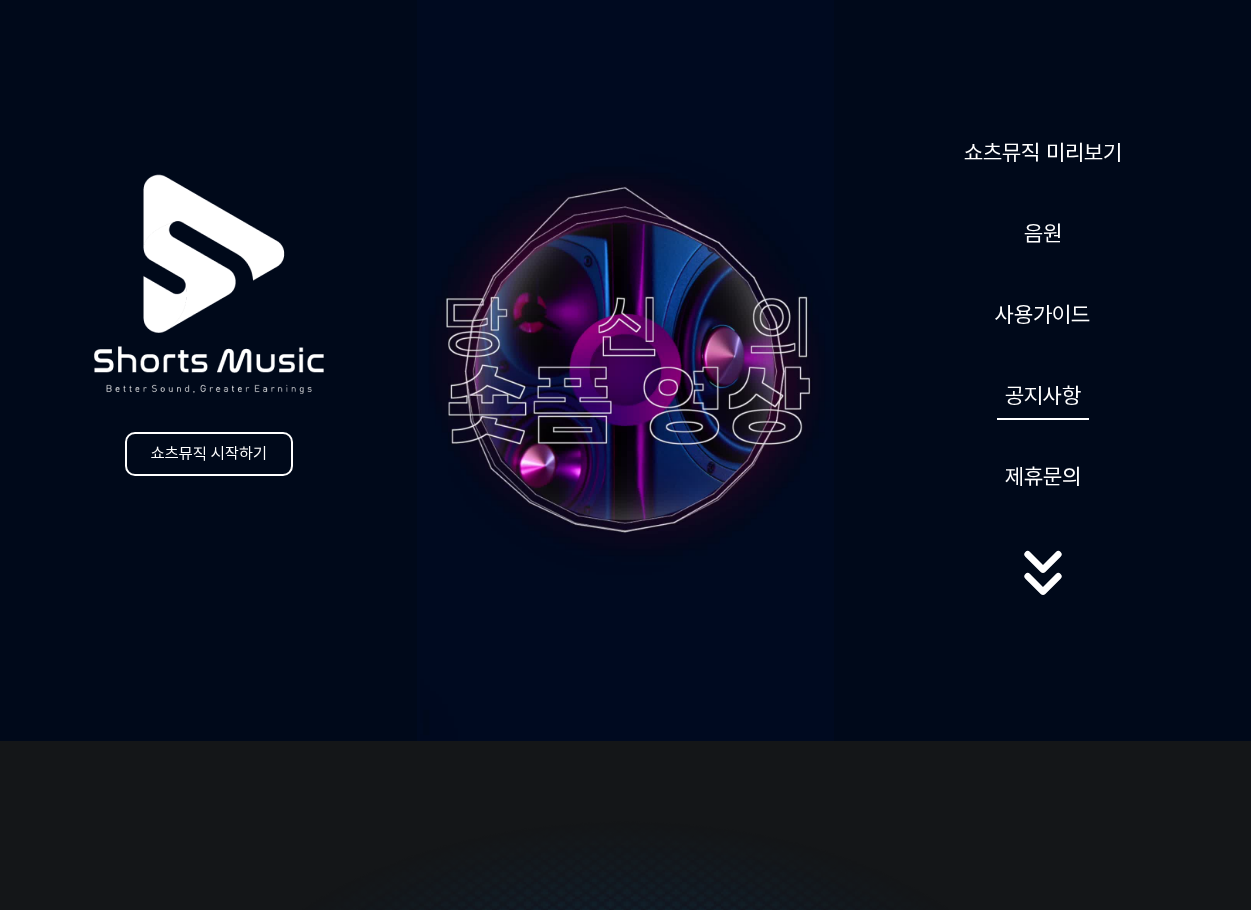 click on "공지사항" at bounding box center (1043, 395) 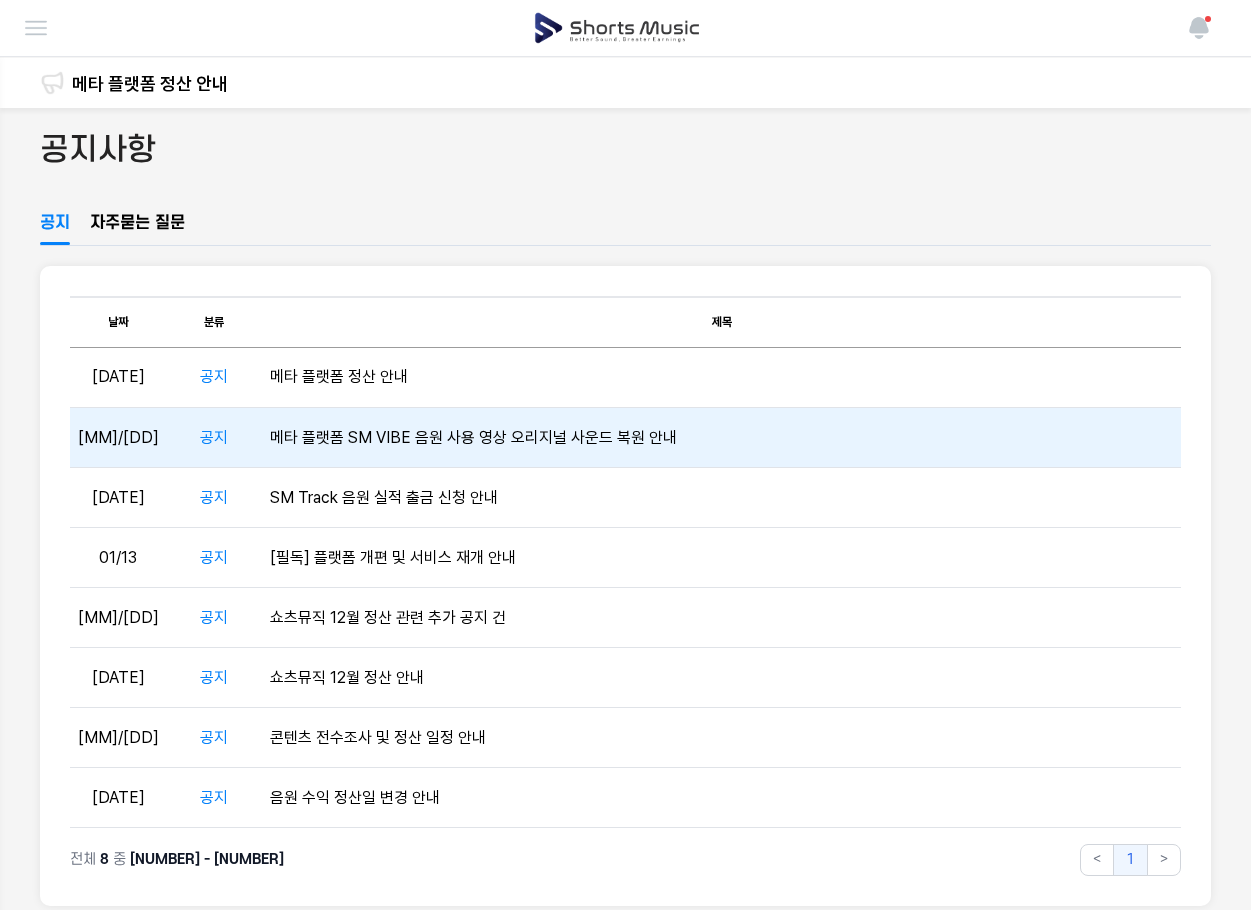 scroll, scrollTop: 100, scrollLeft: 0, axis: vertical 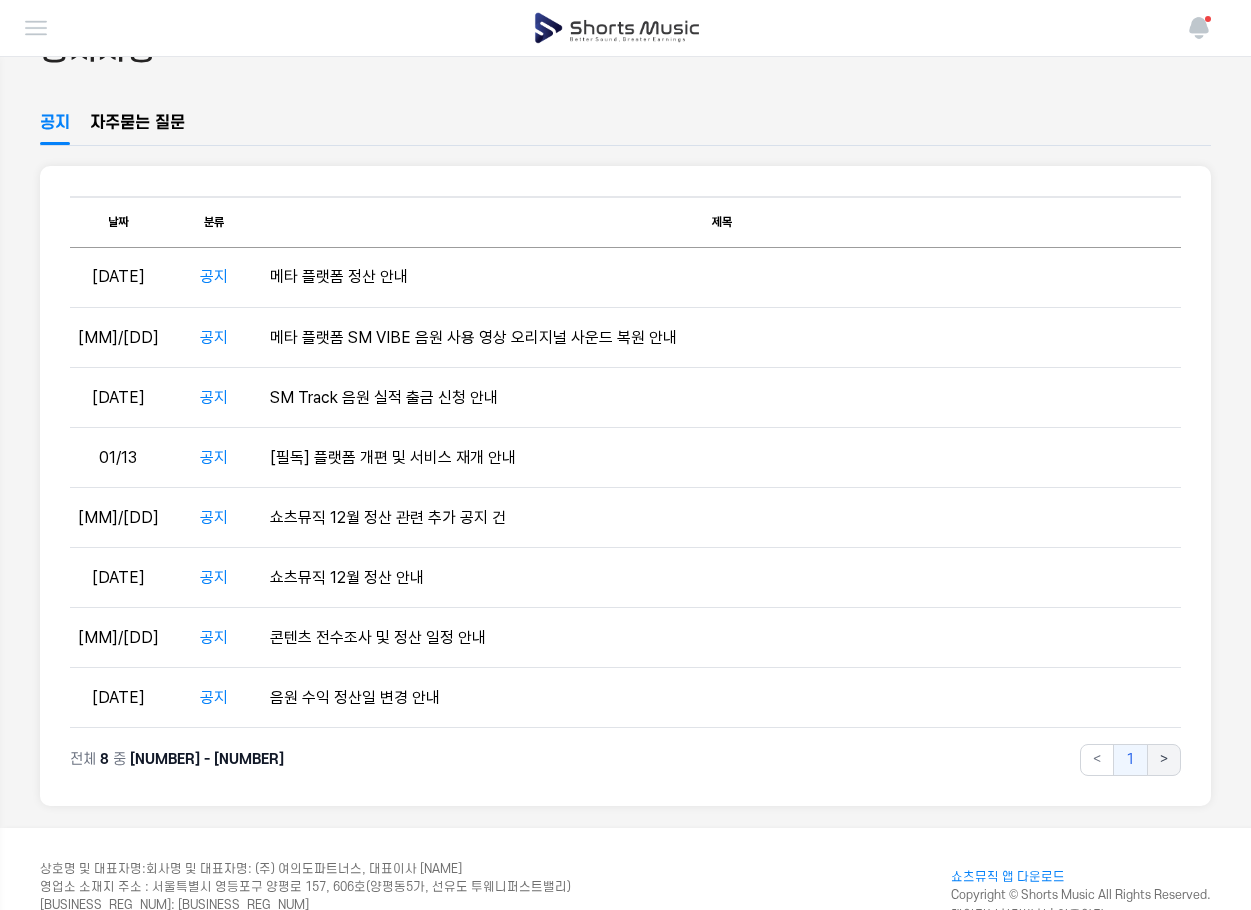 click on ">" at bounding box center [1164, 760] 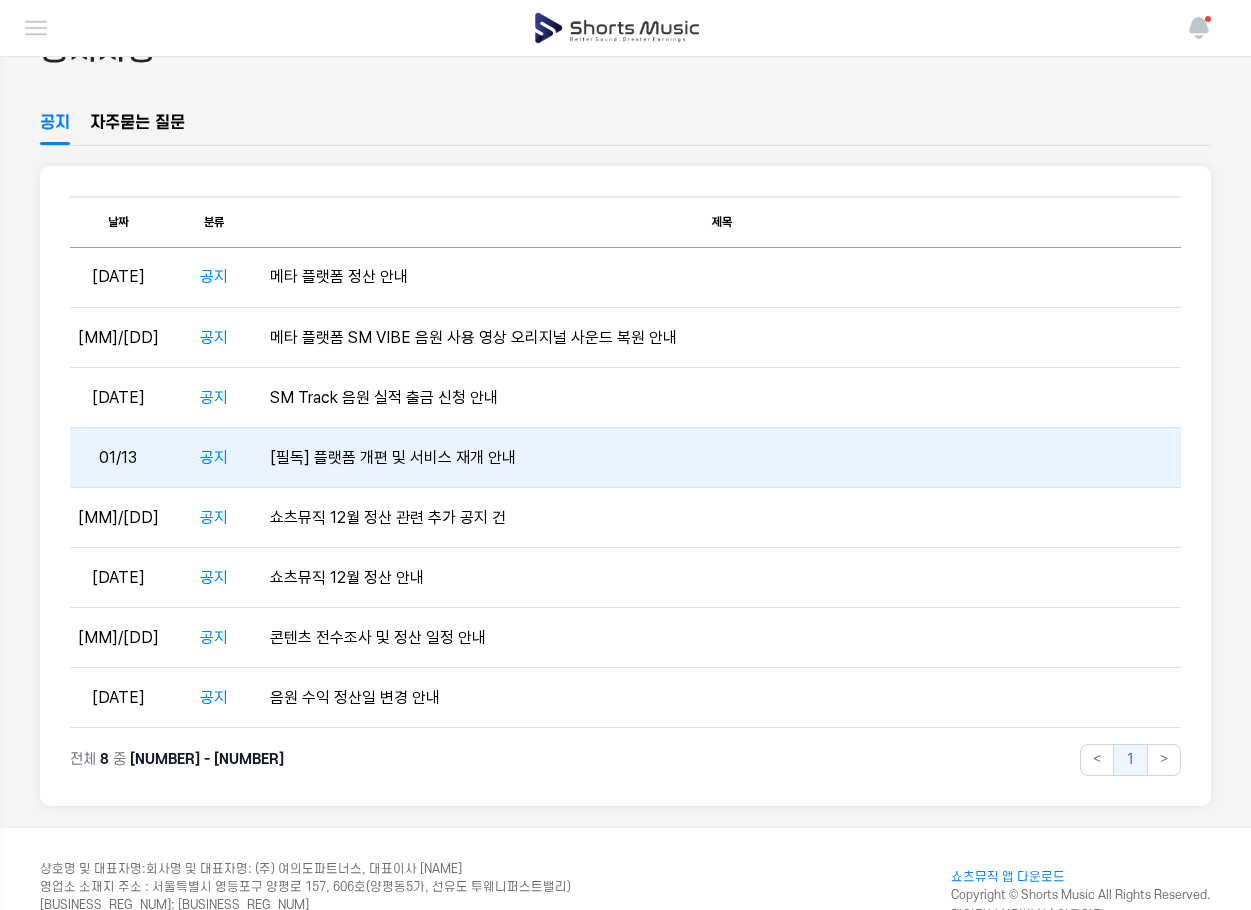 click on "[필독] 플랫폼 개편 및 서비스 재개 안내" at bounding box center (721, 458) 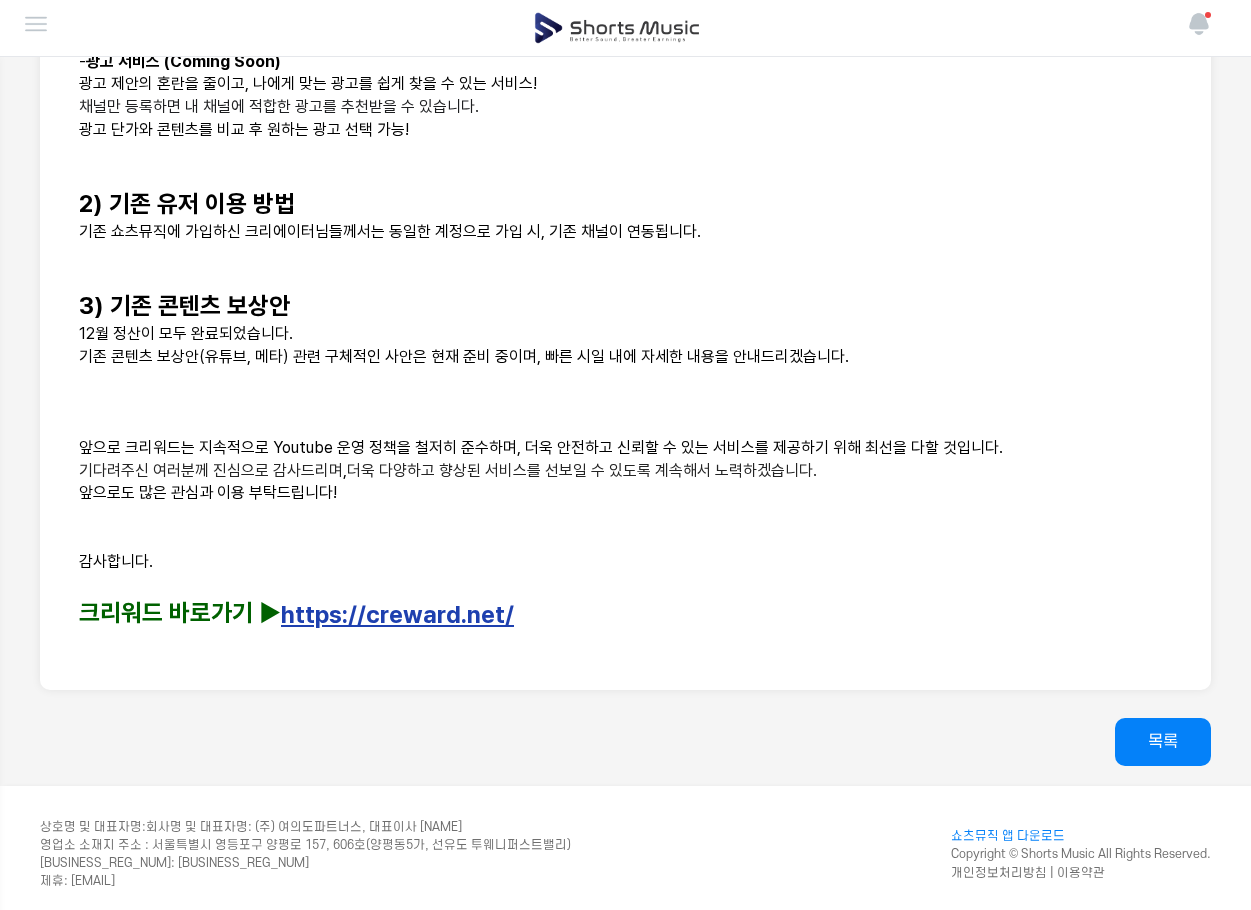 scroll, scrollTop: 1001, scrollLeft: 0, axis: vertical 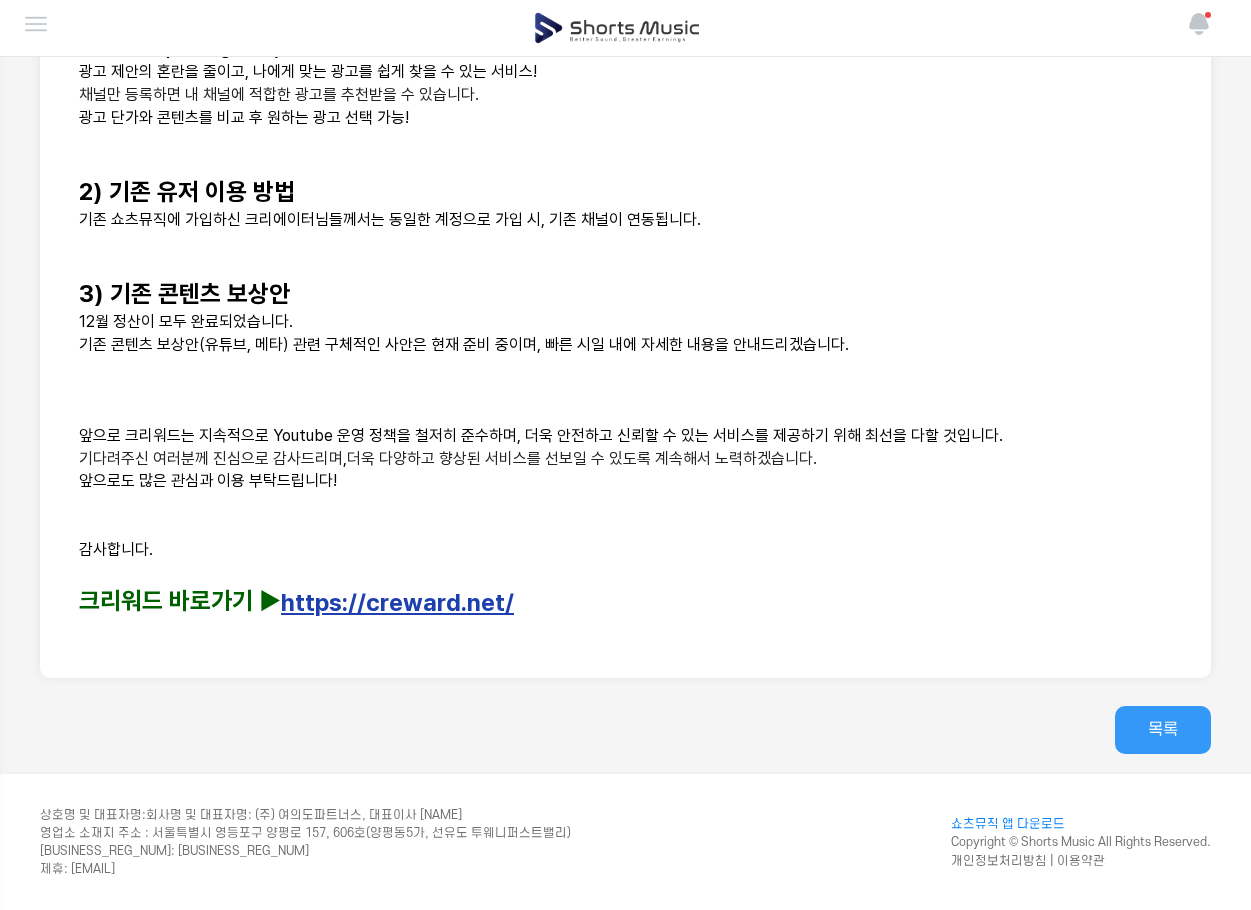 click on "목록" at bounding box center [1163, 730] 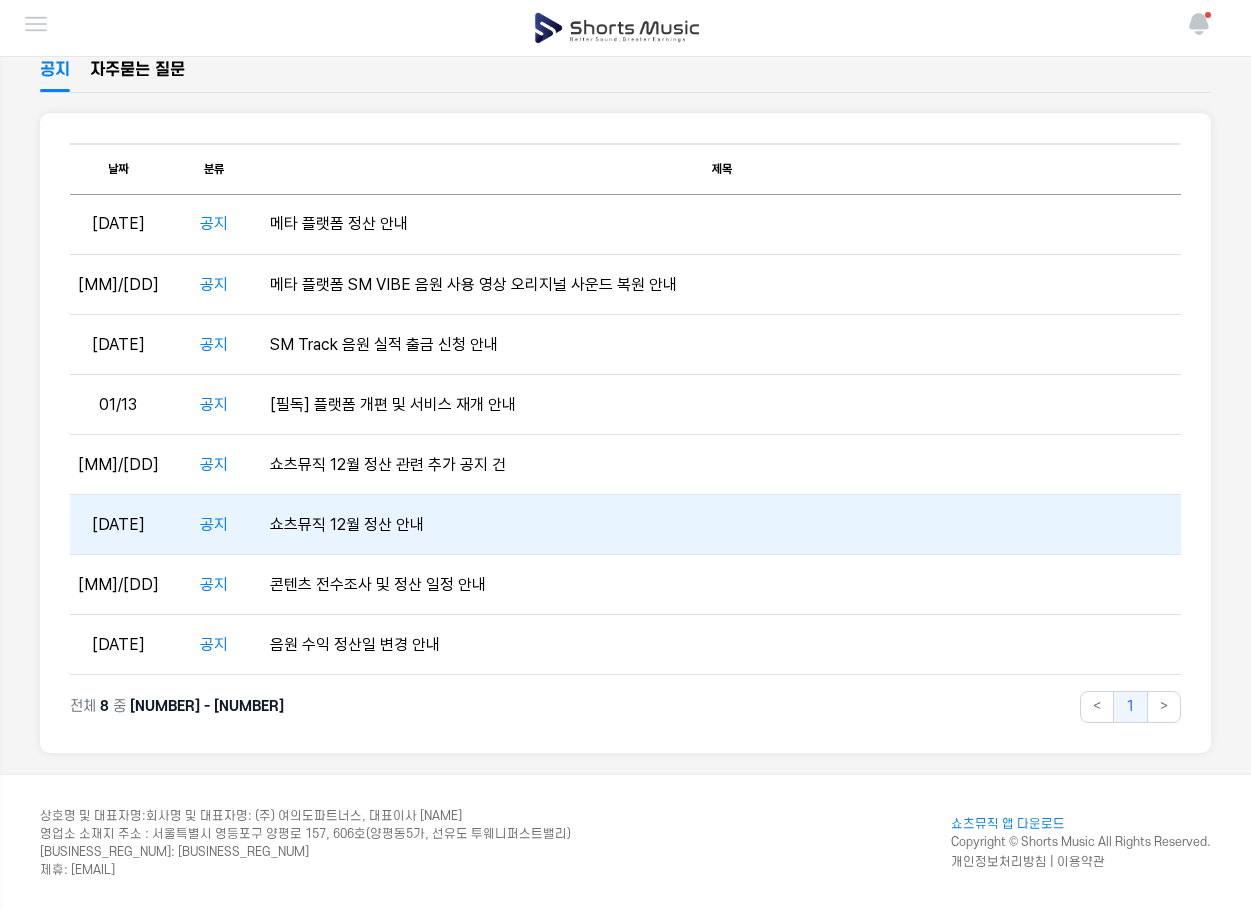 scroll, scrollTop: 154, scrollLeft: 0, axis: vertical 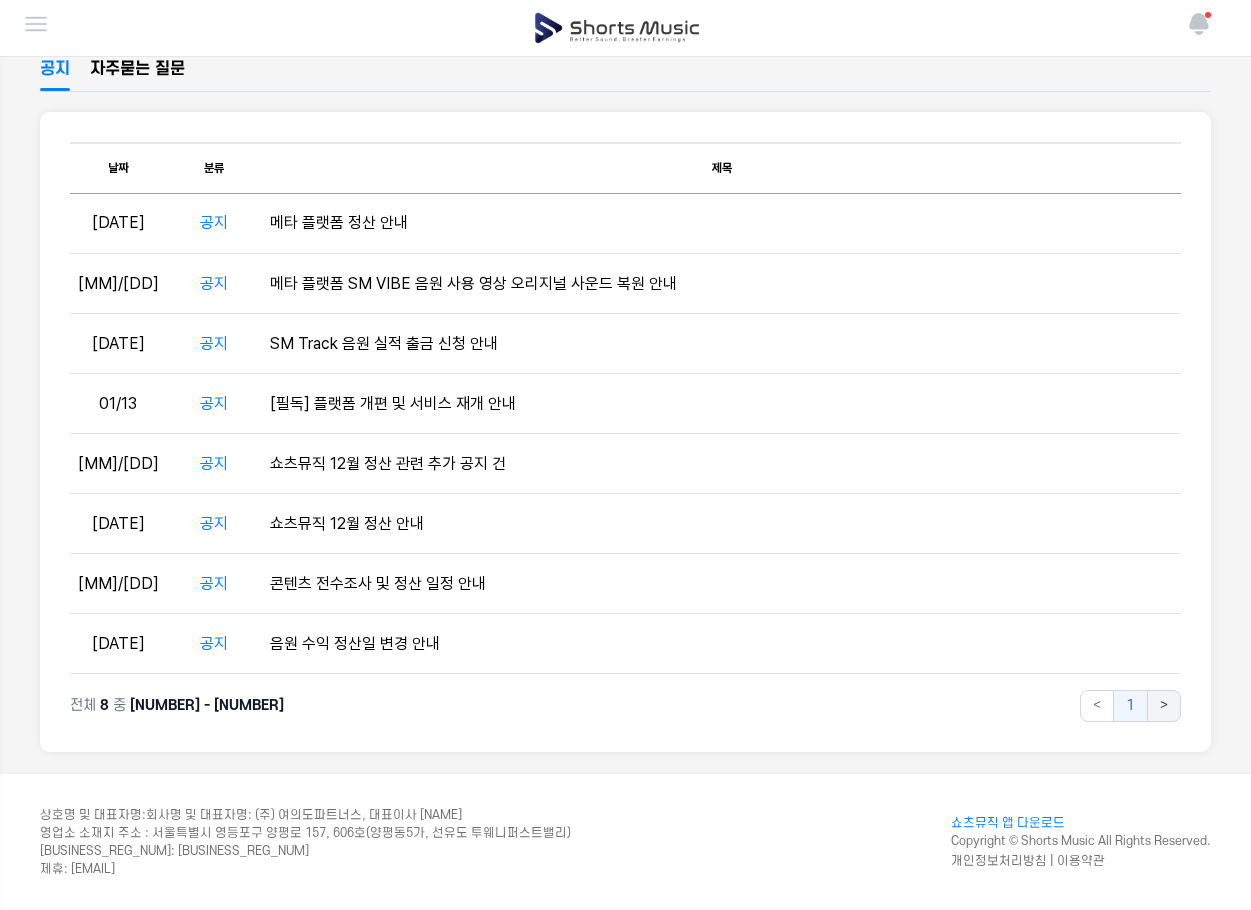 click on ">" at bounding box center [1164, 706] 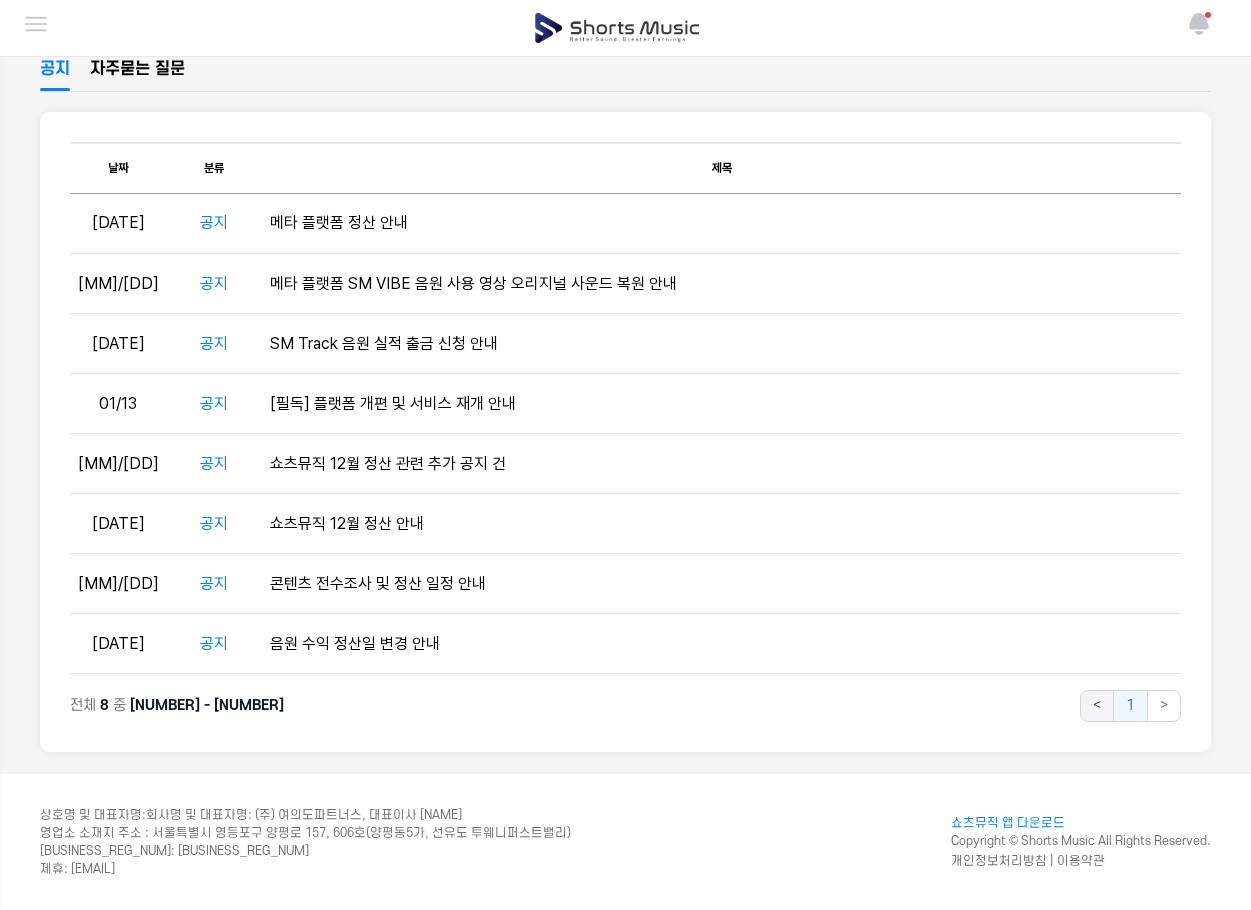 click on "<" at bounding box center (1097, 706) 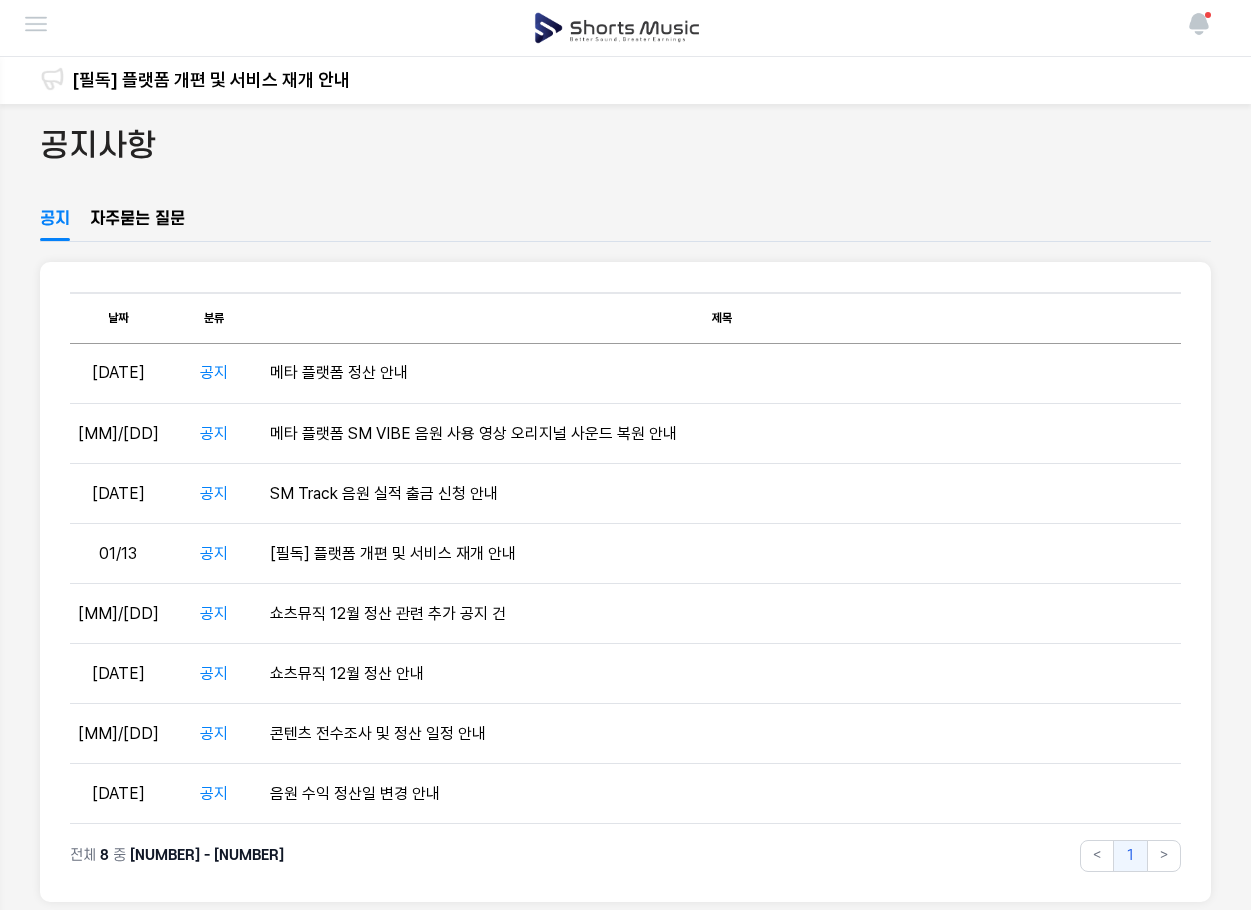 scroll, scrollTop: 0, scrollLeft: 0, axis: both 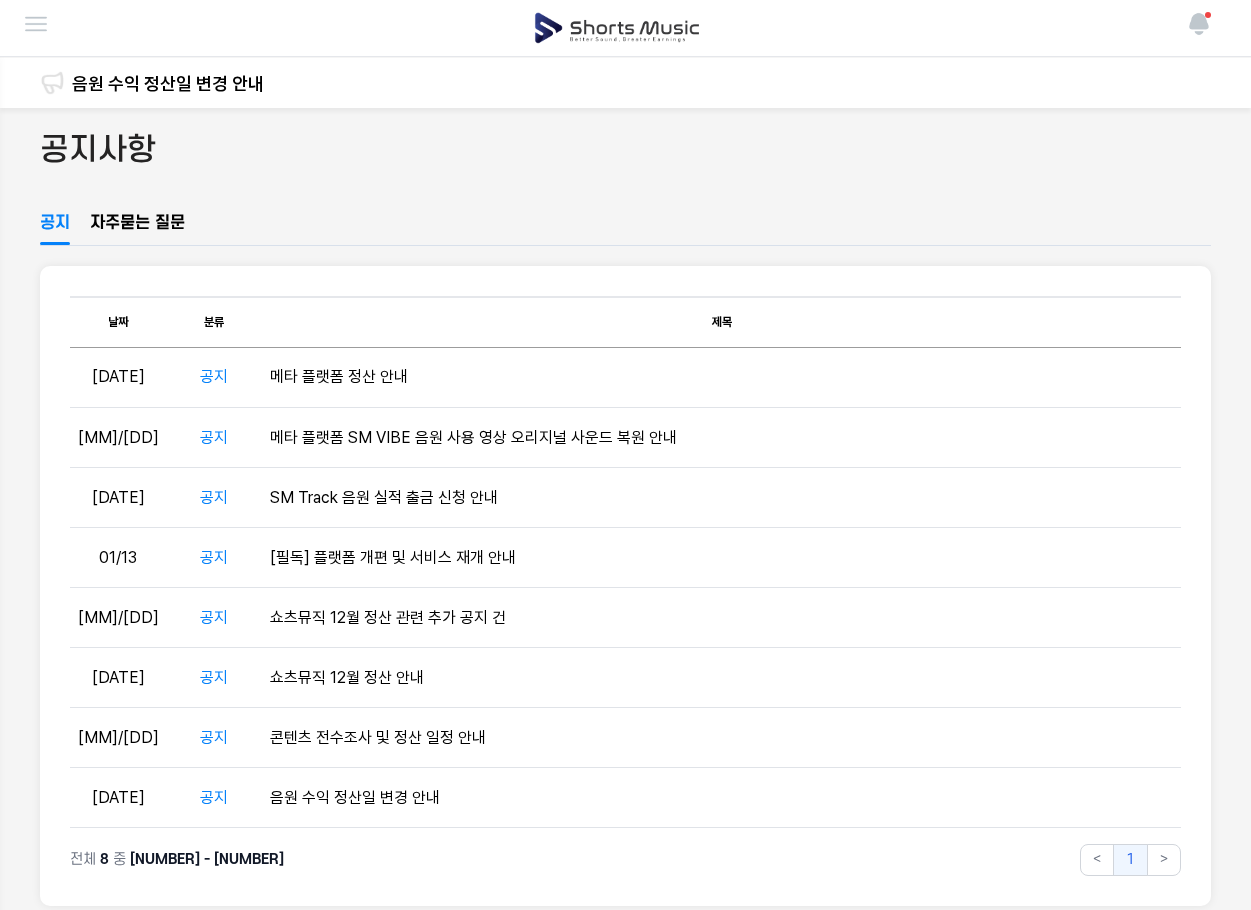 click on "음원 수익 정산일 변경 안내" at bounding box center (168, 83) 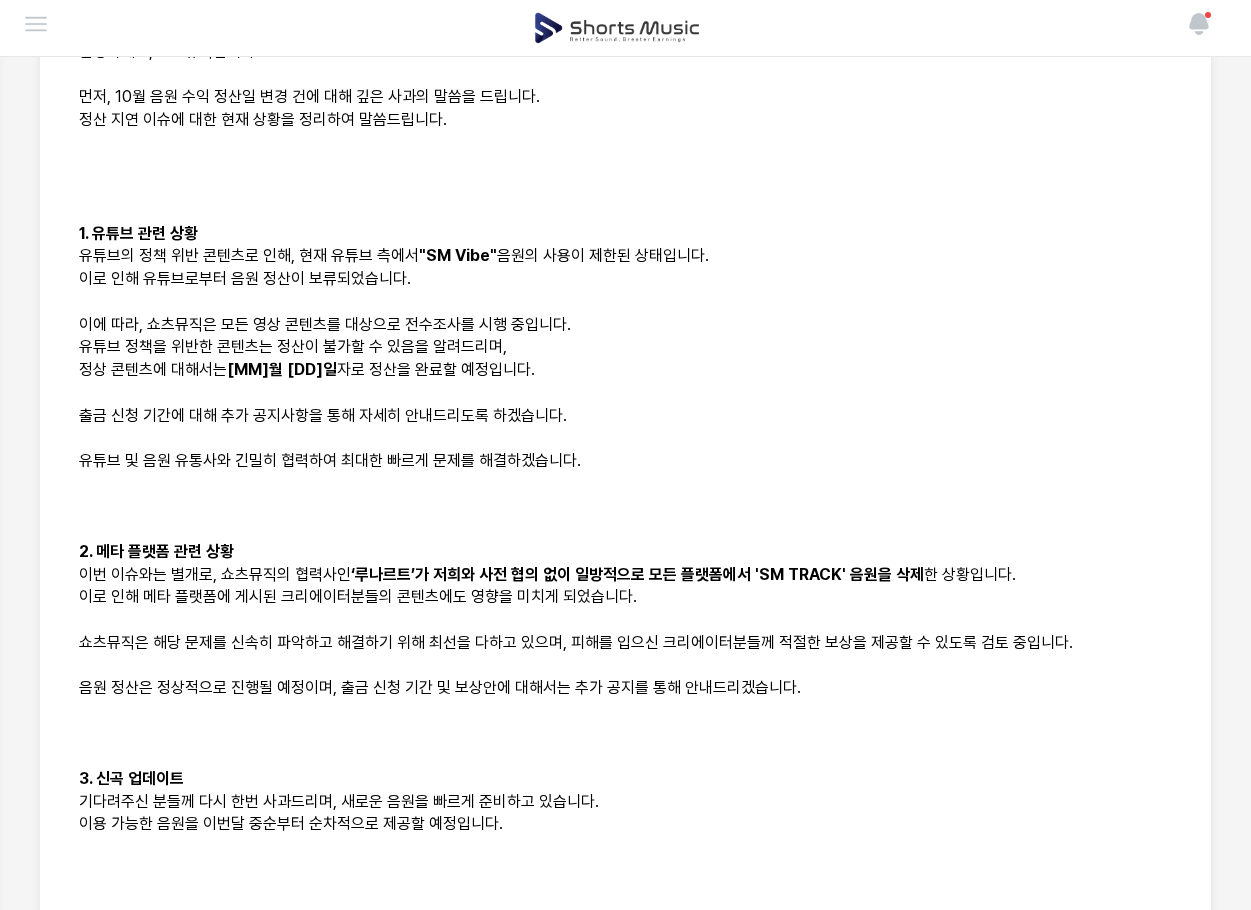 scroll, scrollTop: 400, scrollLeft: 0, axis: vertical 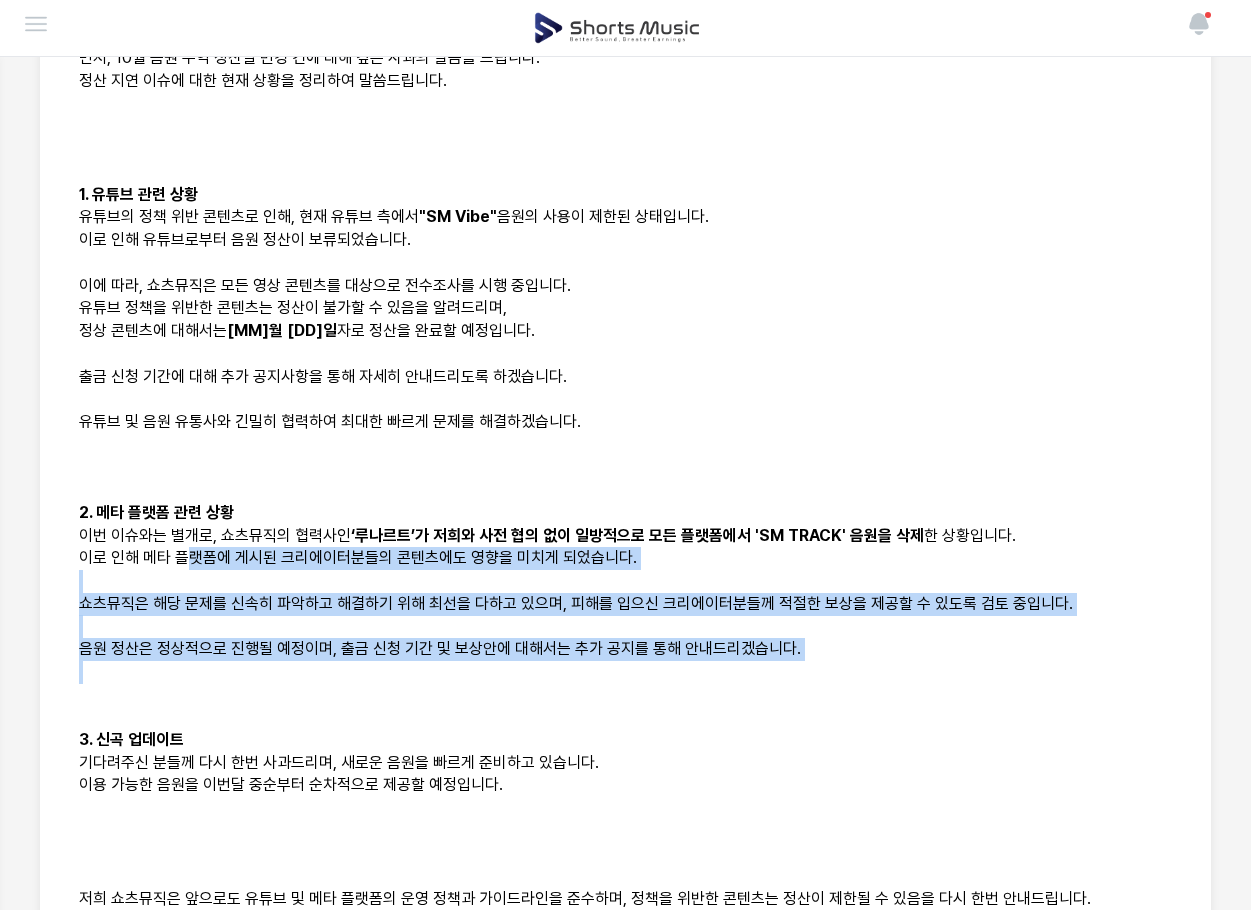 drag, startPoint x: 183, startPoint y: 564, endPoint x: 872, endPoint y: 670, distance: 697.10614 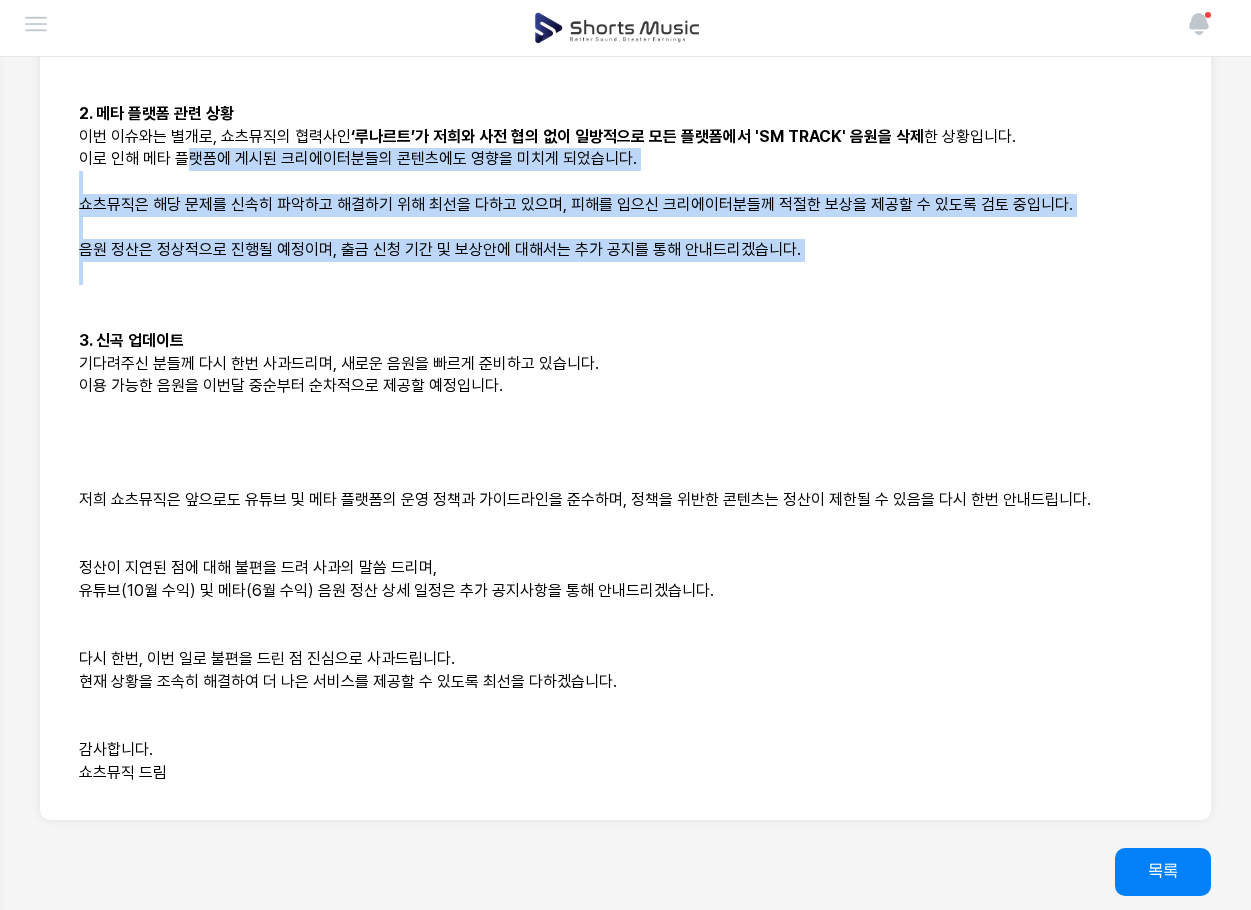 scroll, scrollTop: 800, scrollLeft: 0, axis: vertical 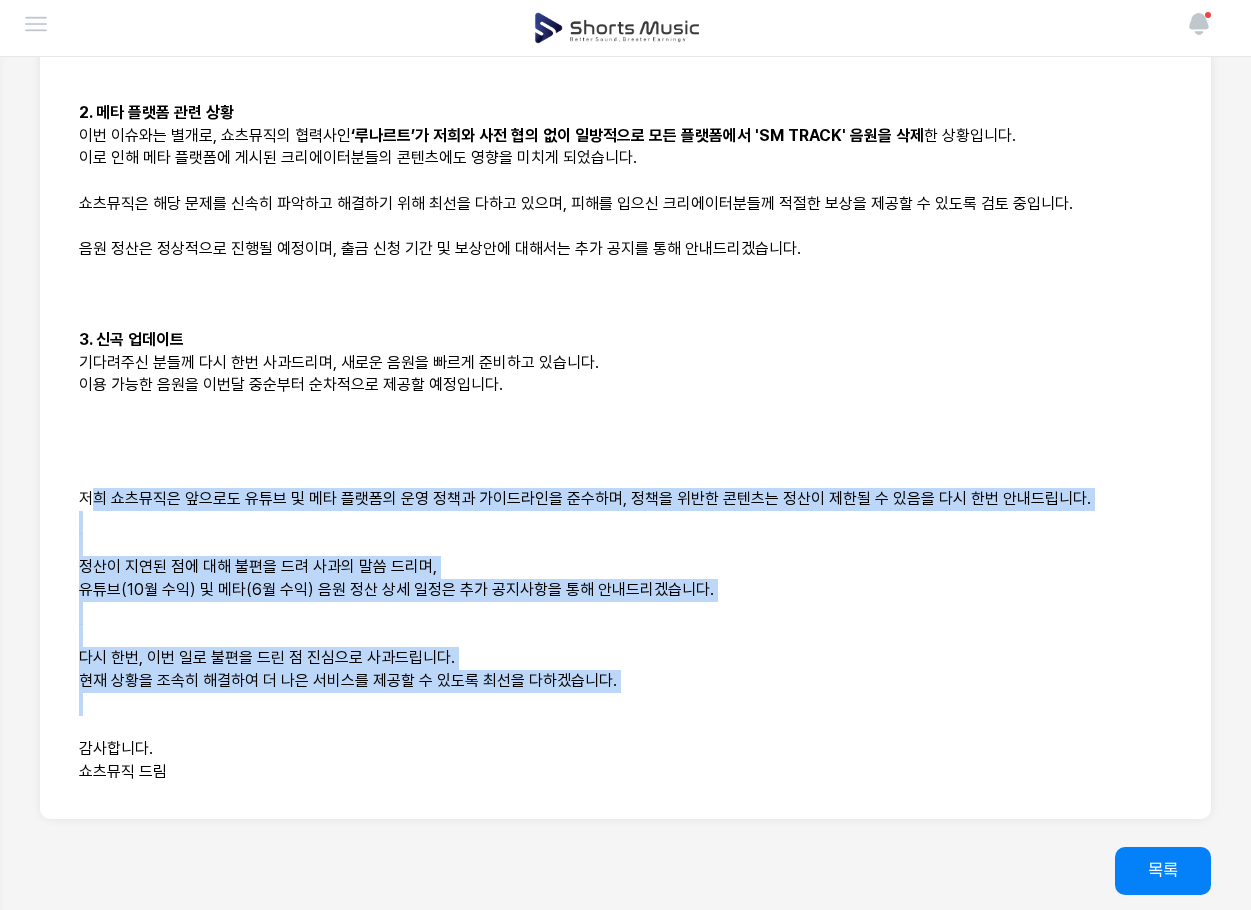 drag, startPoint x: 93, startPoint y: 488, endPoint x: 495, endPoint y: 705, distance: 456.82928 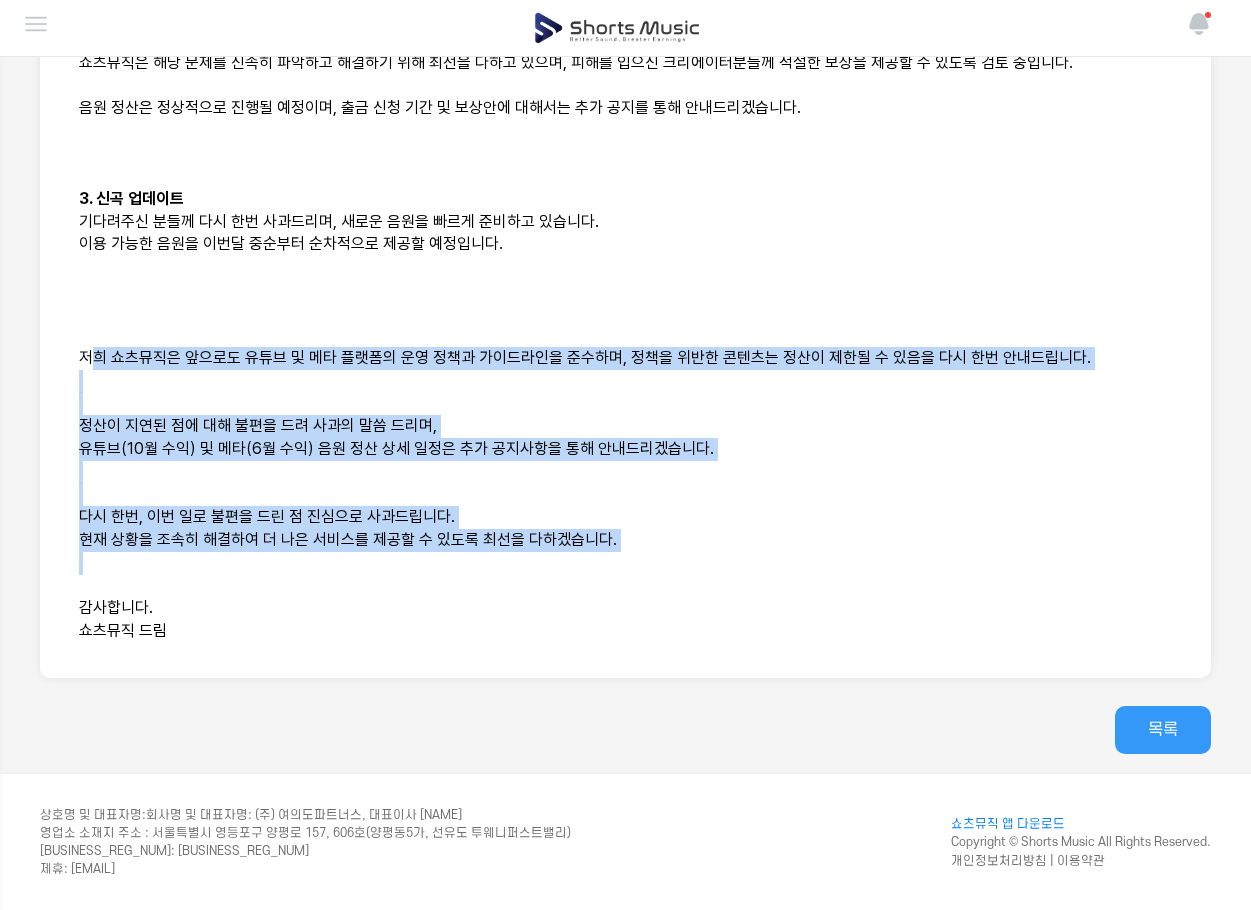 click on "목록" at bounding box center [1163, 730] 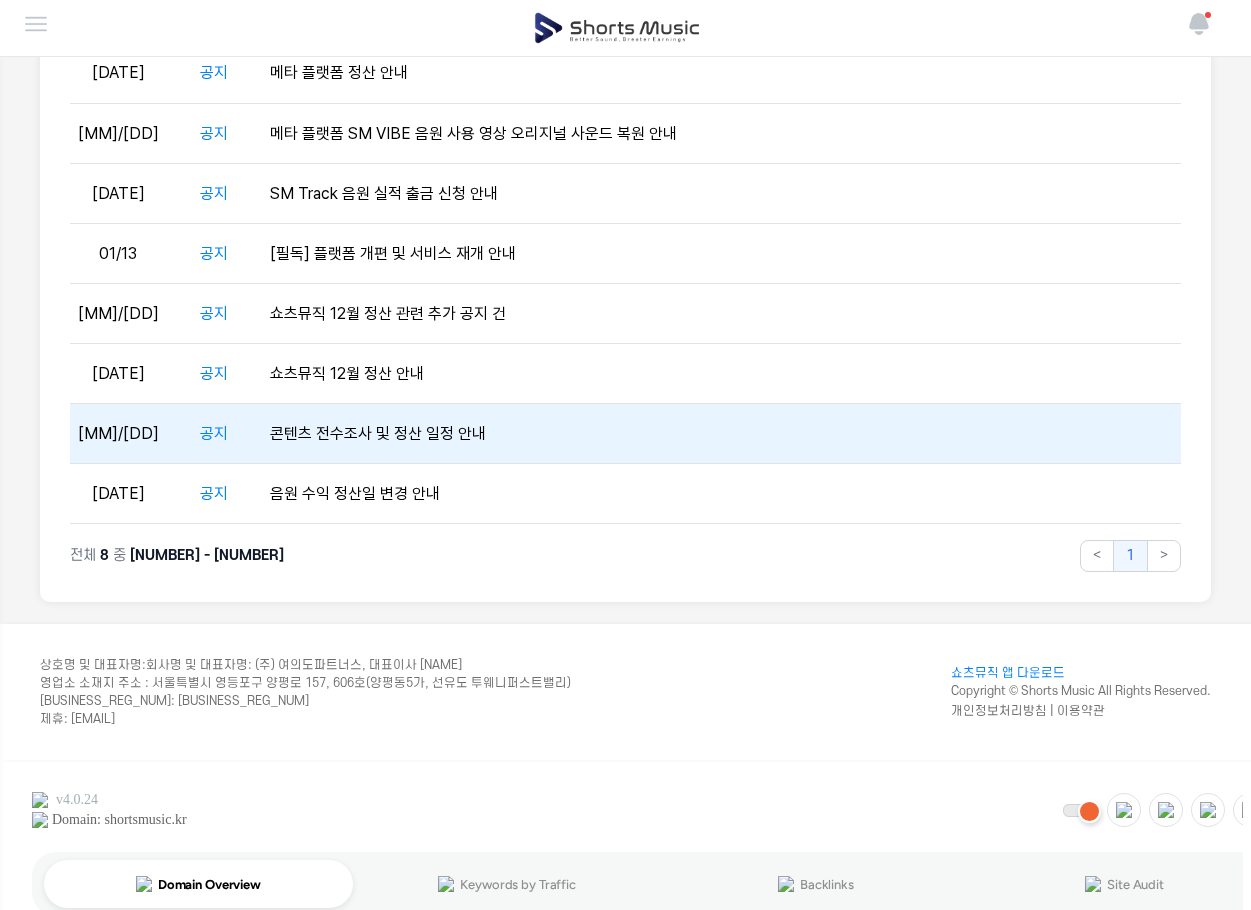 scroll, scrollTop: 0, scrollLeft: 0, axis: both 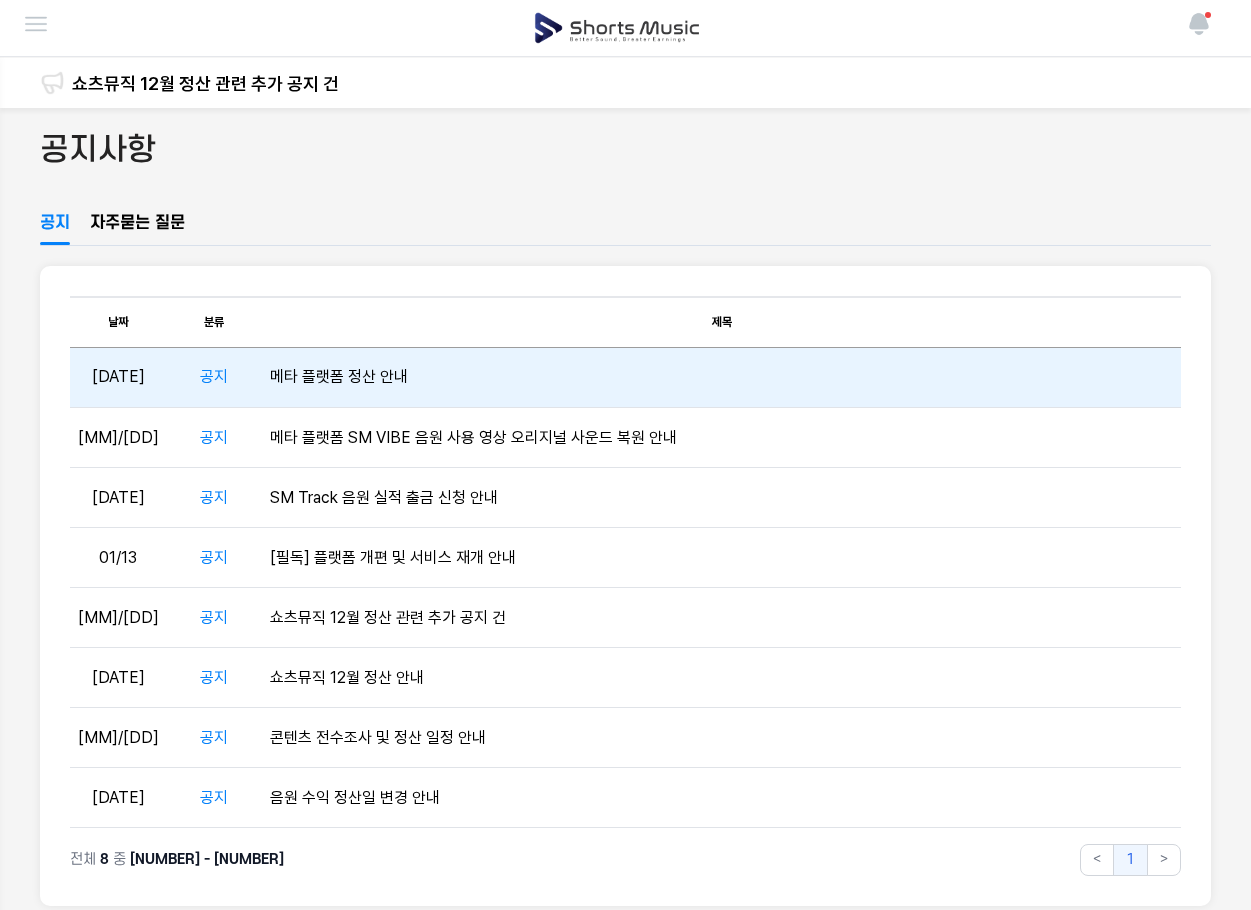click on "메타 플랫폼 정산 안내" at bounding box center [721, 378] 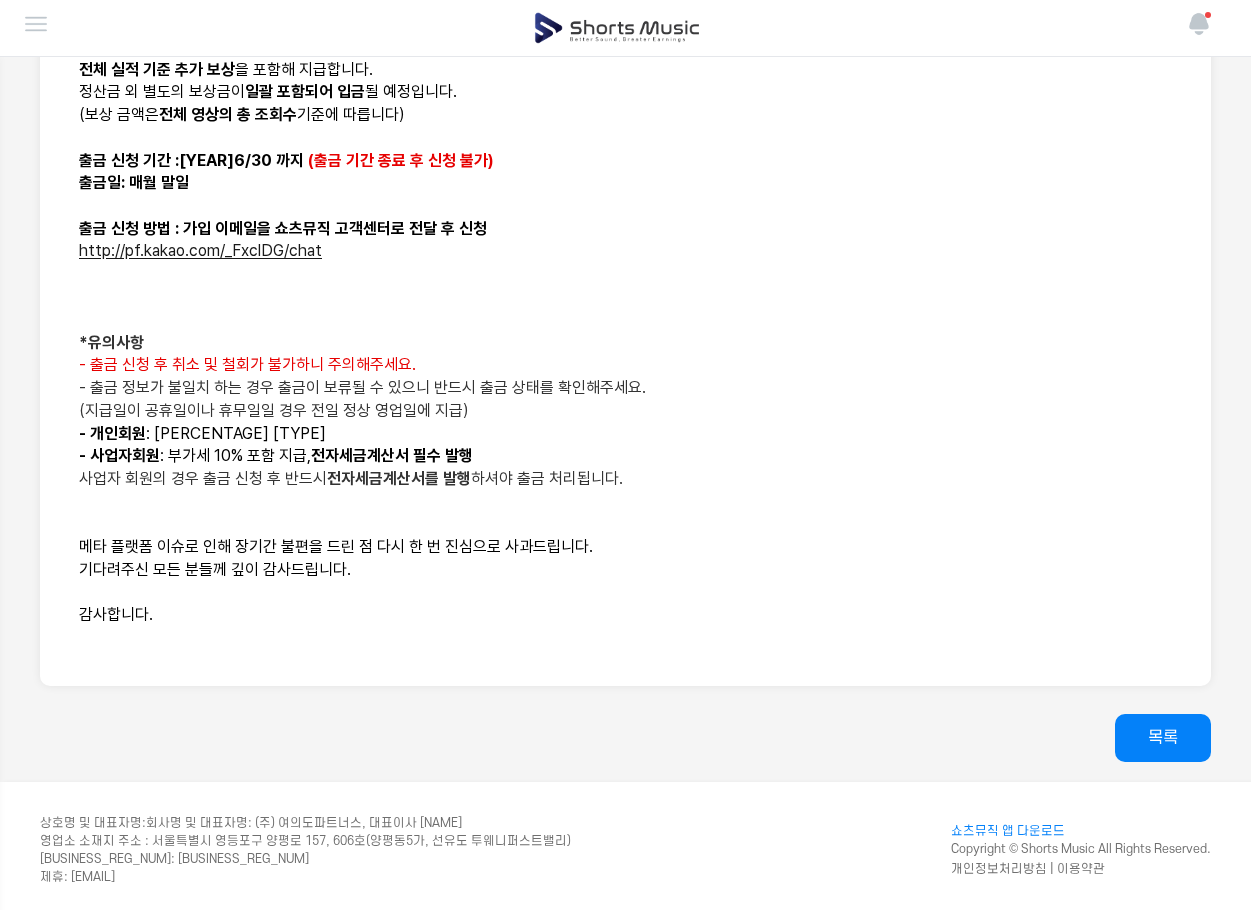 scroll, scrollTop: 783, scrollLeft: 0, axis: vertical 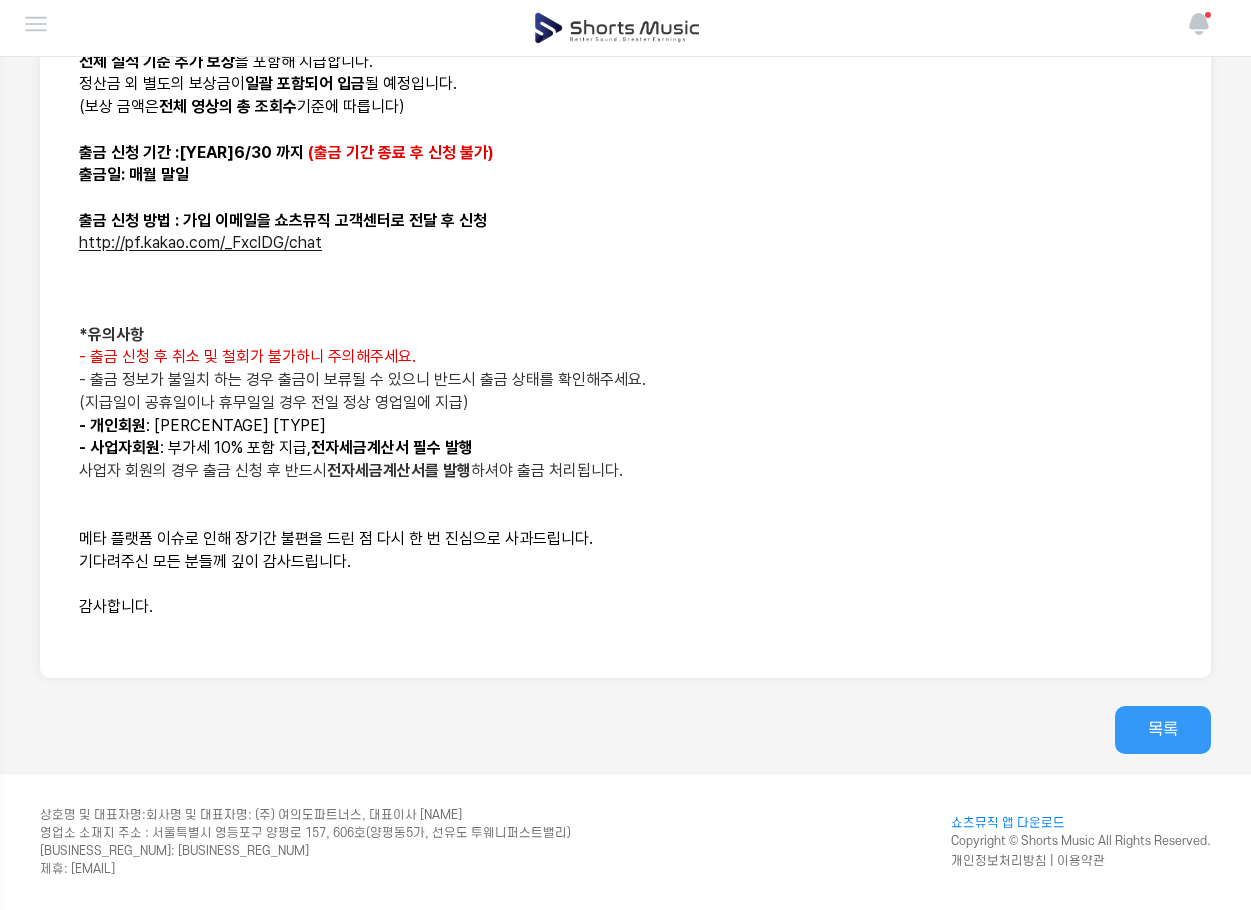 click on "목록" at bounding box center [1163, 730] 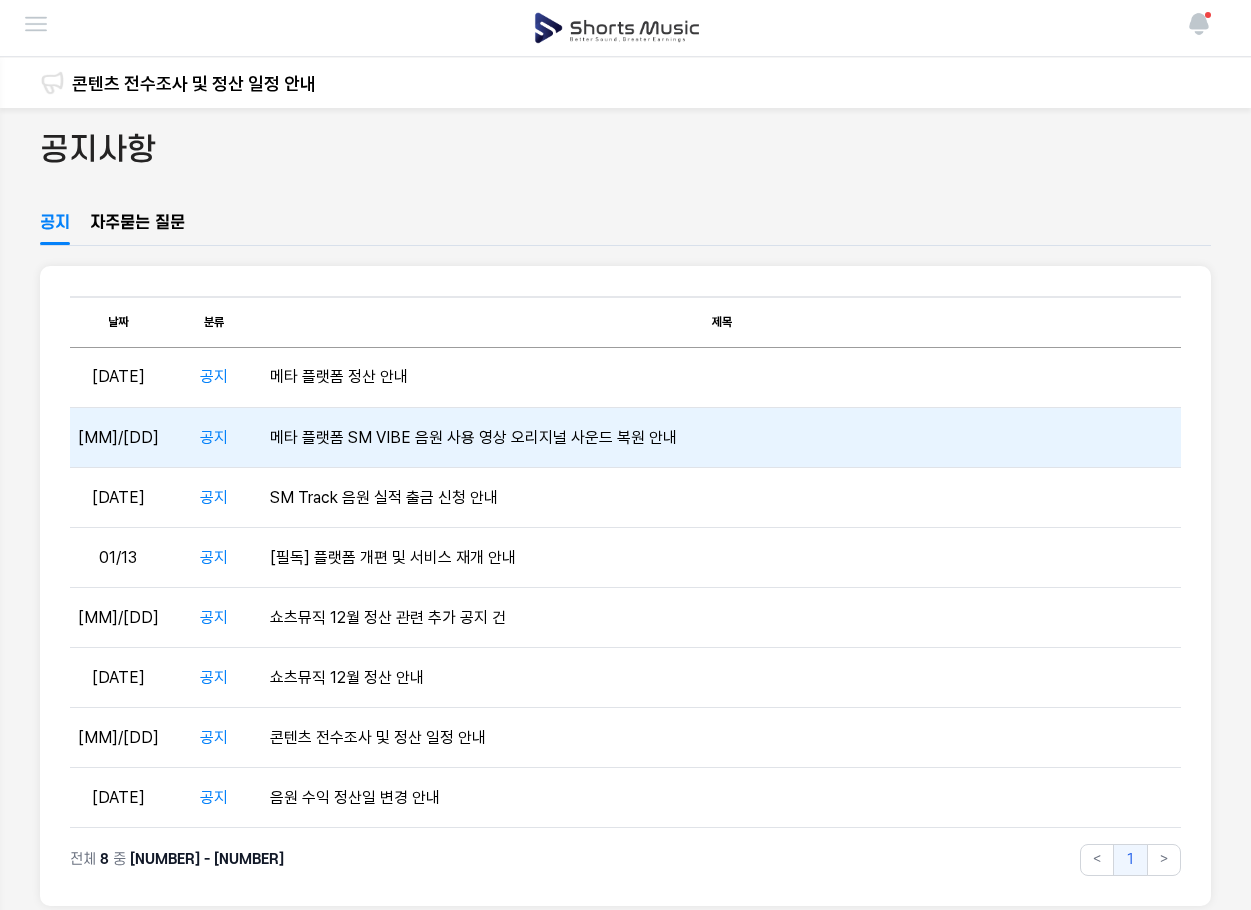 click on "메타 플랫폼 SM VIBE 음원 사용 영상 오리지널 사운드 복원 안내" at bounding box center [721, 438] 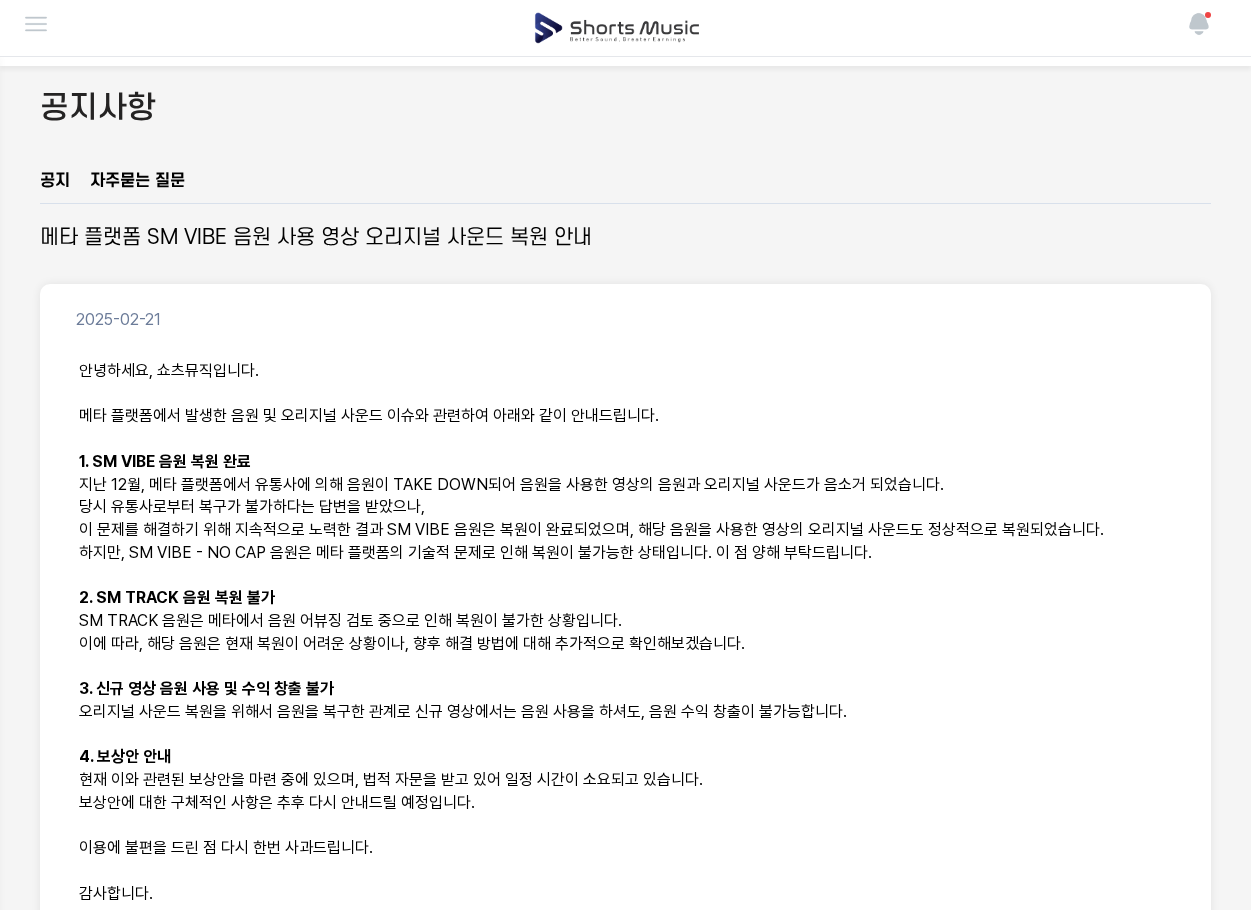 scroll, scrollTop: 305, scrollLeft: 0, axis: vertical 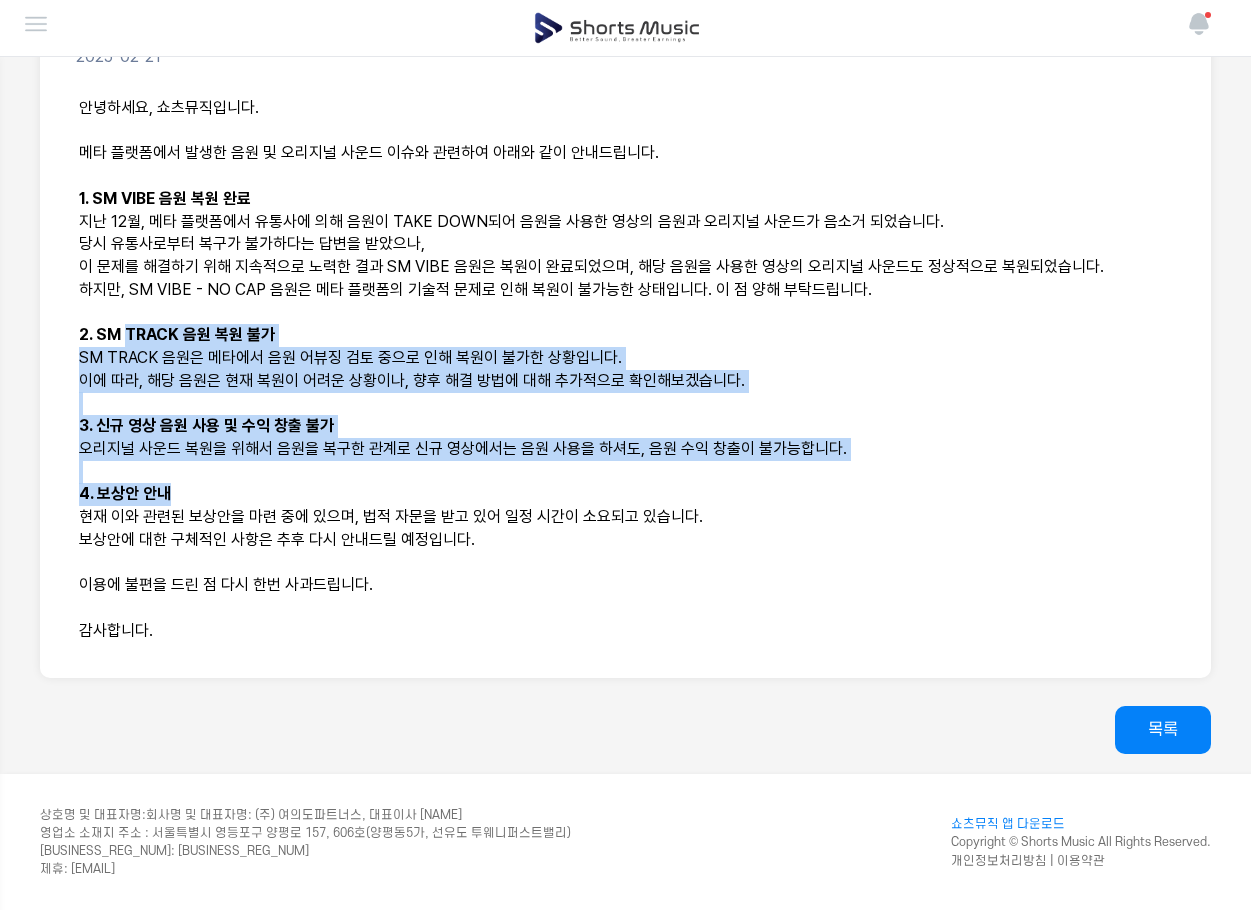 drag, startPoint x: 129, startPoint y: 342, endPoint x: 770, endPoint y: 508, distance: 662.14575 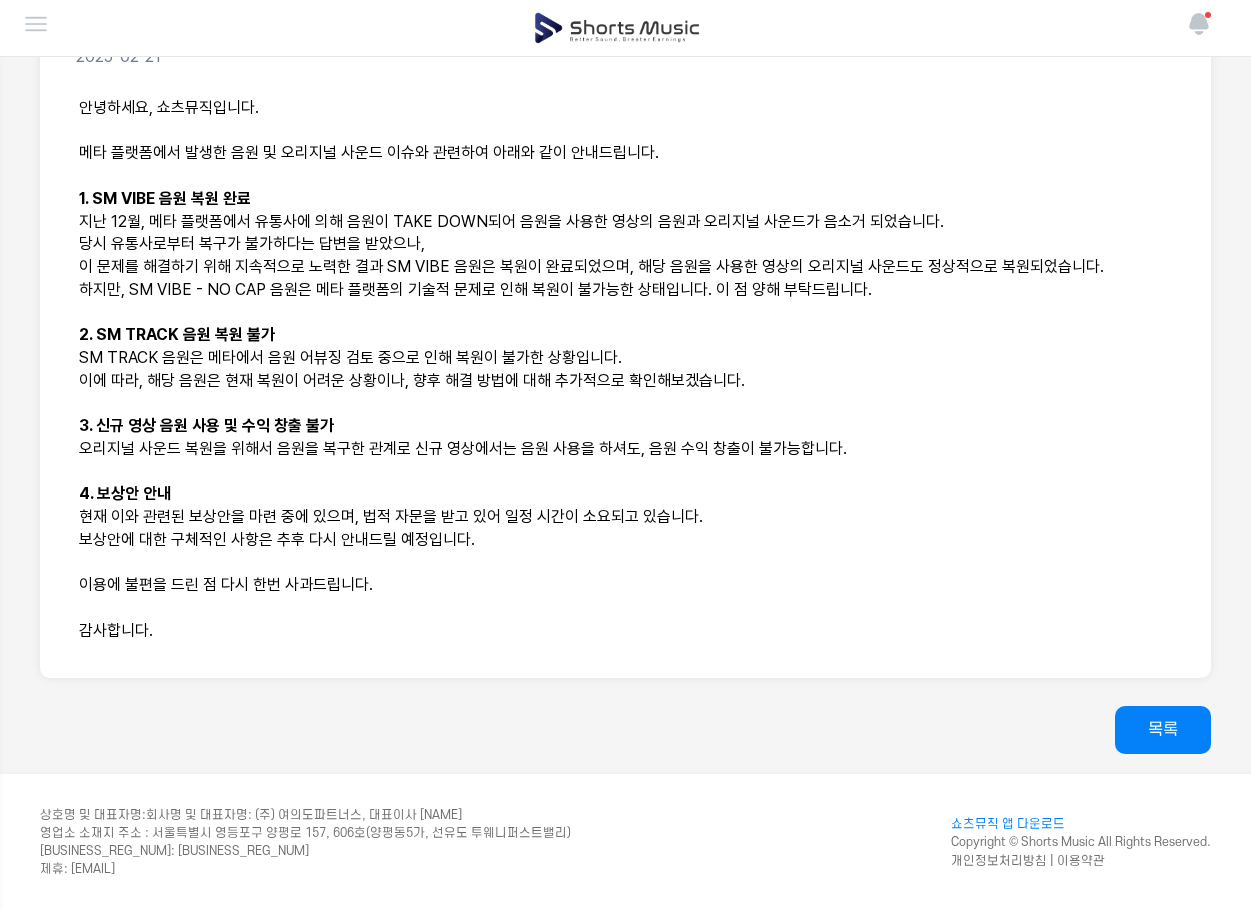 click on "이용에 불편을 드린 점 다시 한번 사과드립니다." at bounding box center [625, 585] 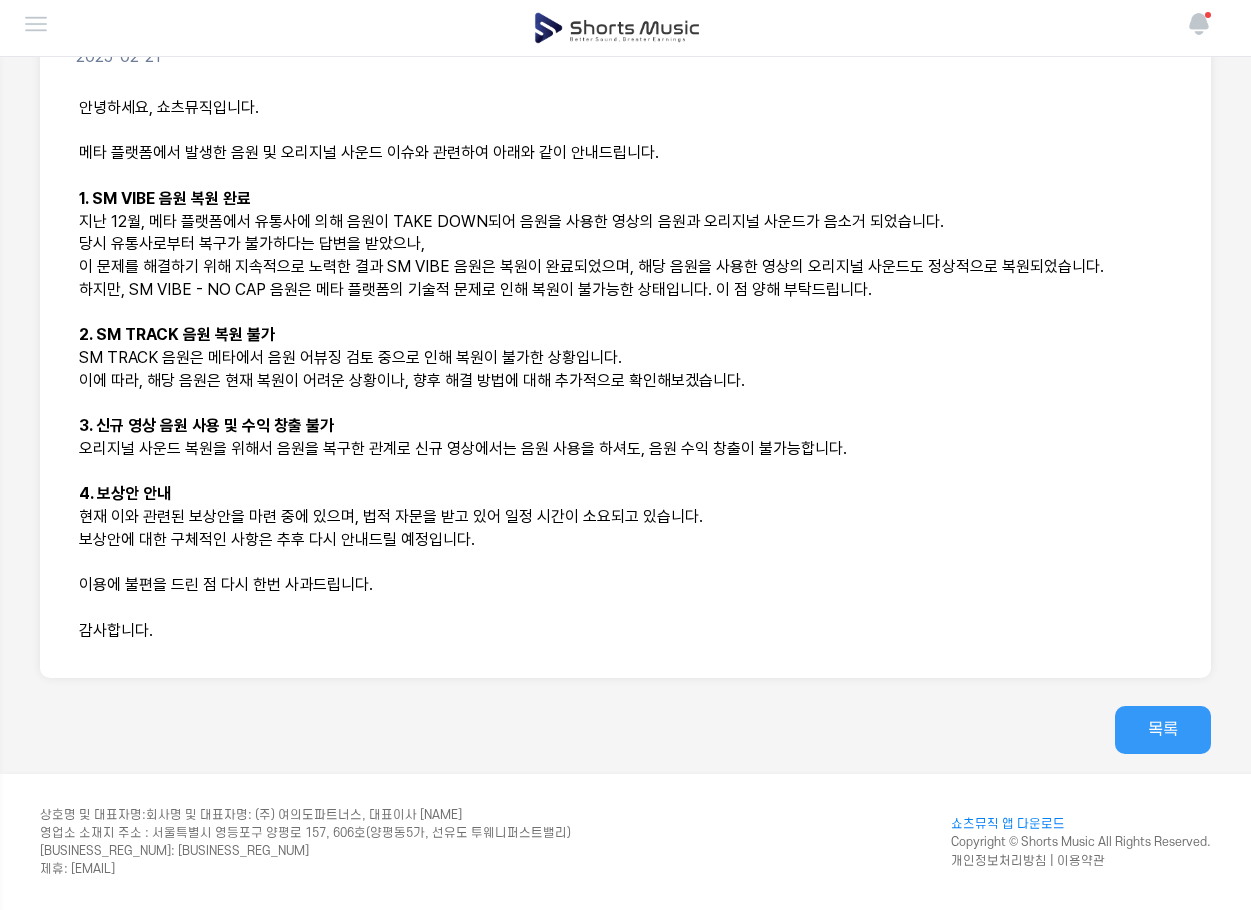 click on "목록" at bounding box center (1163, 730) 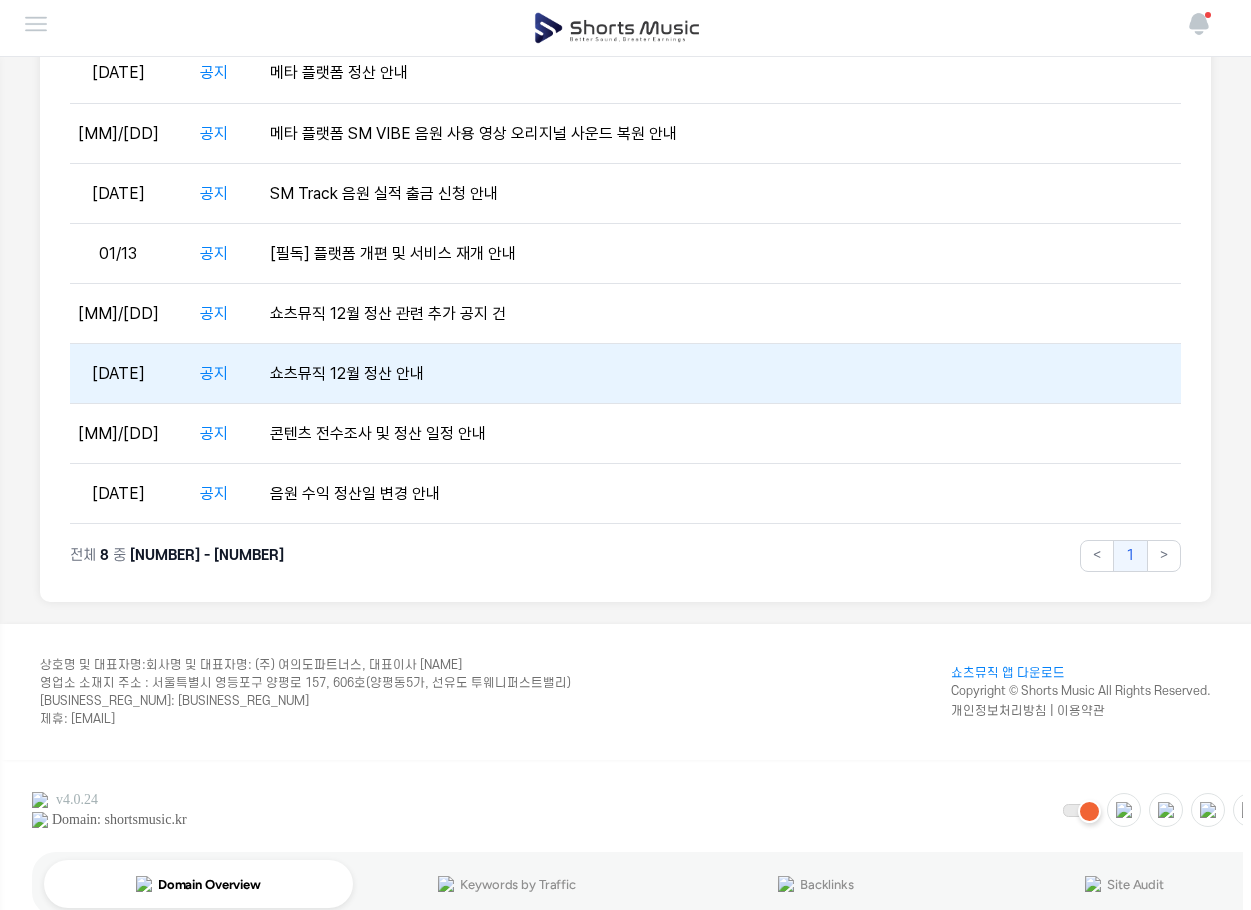 scroll, scrollTop: 0, scrollLeft: 0, axis: both 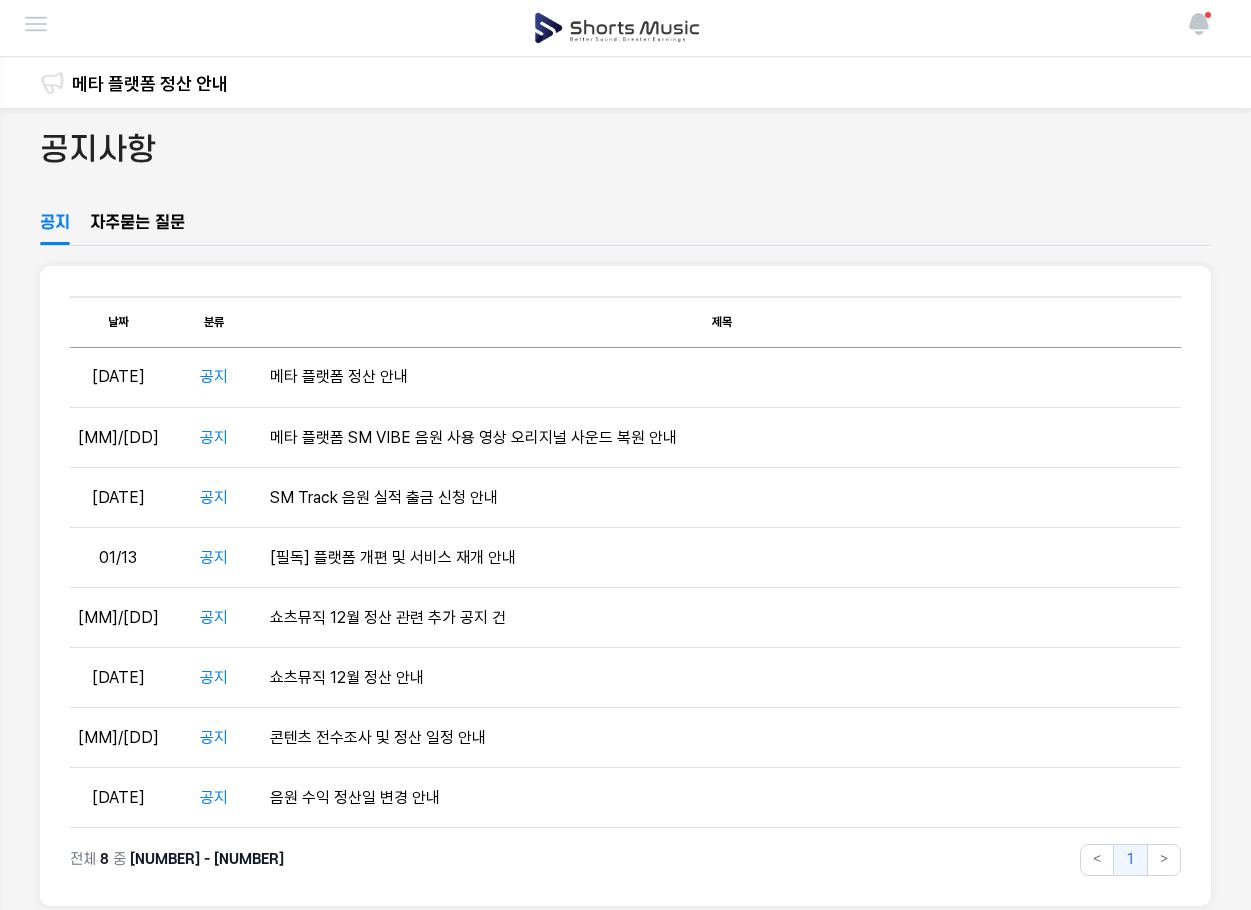 click on "자주묻는 질문" at bounding box center [137, 228] 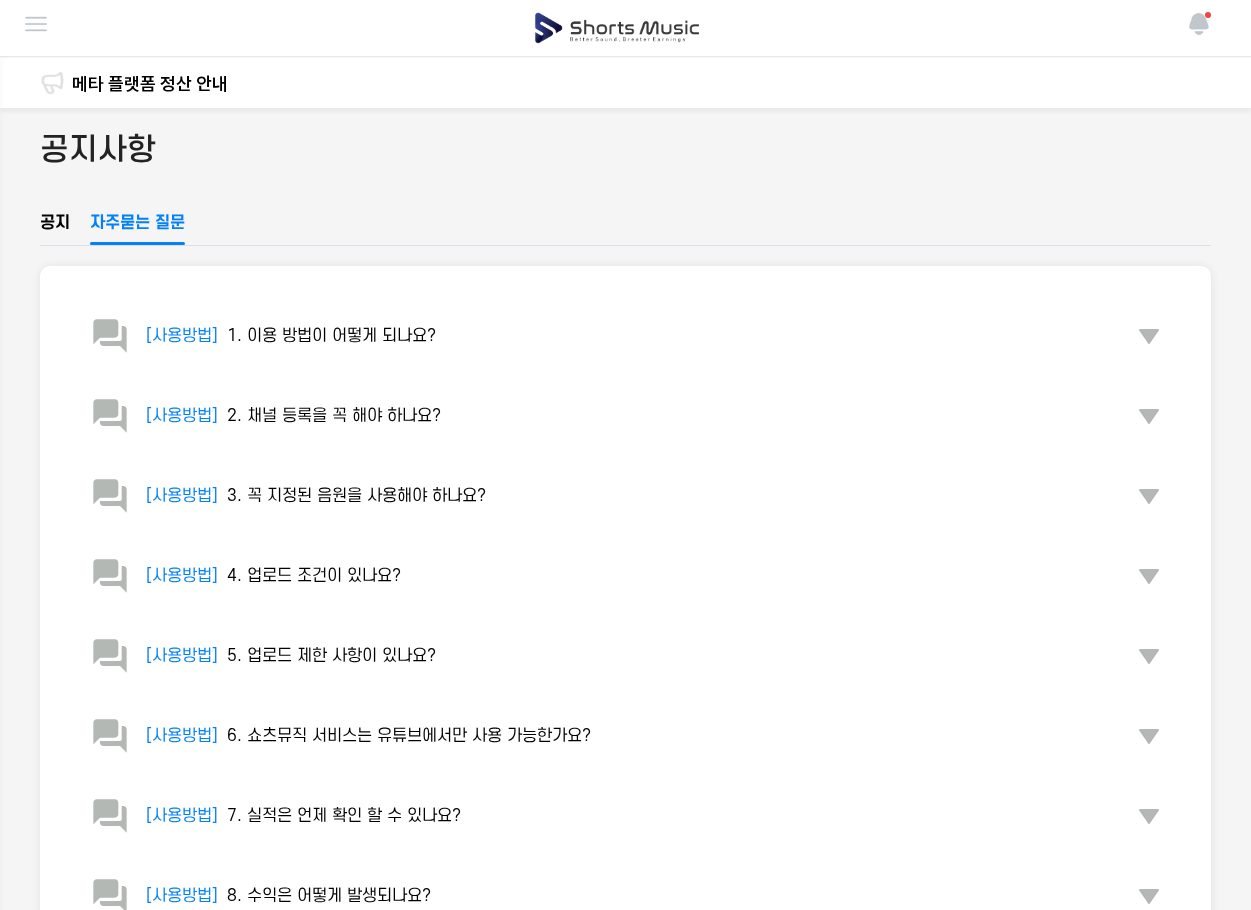click on "2. 채널 등록을 꼭 해야 하나요?" at bounding box center (334, 416) 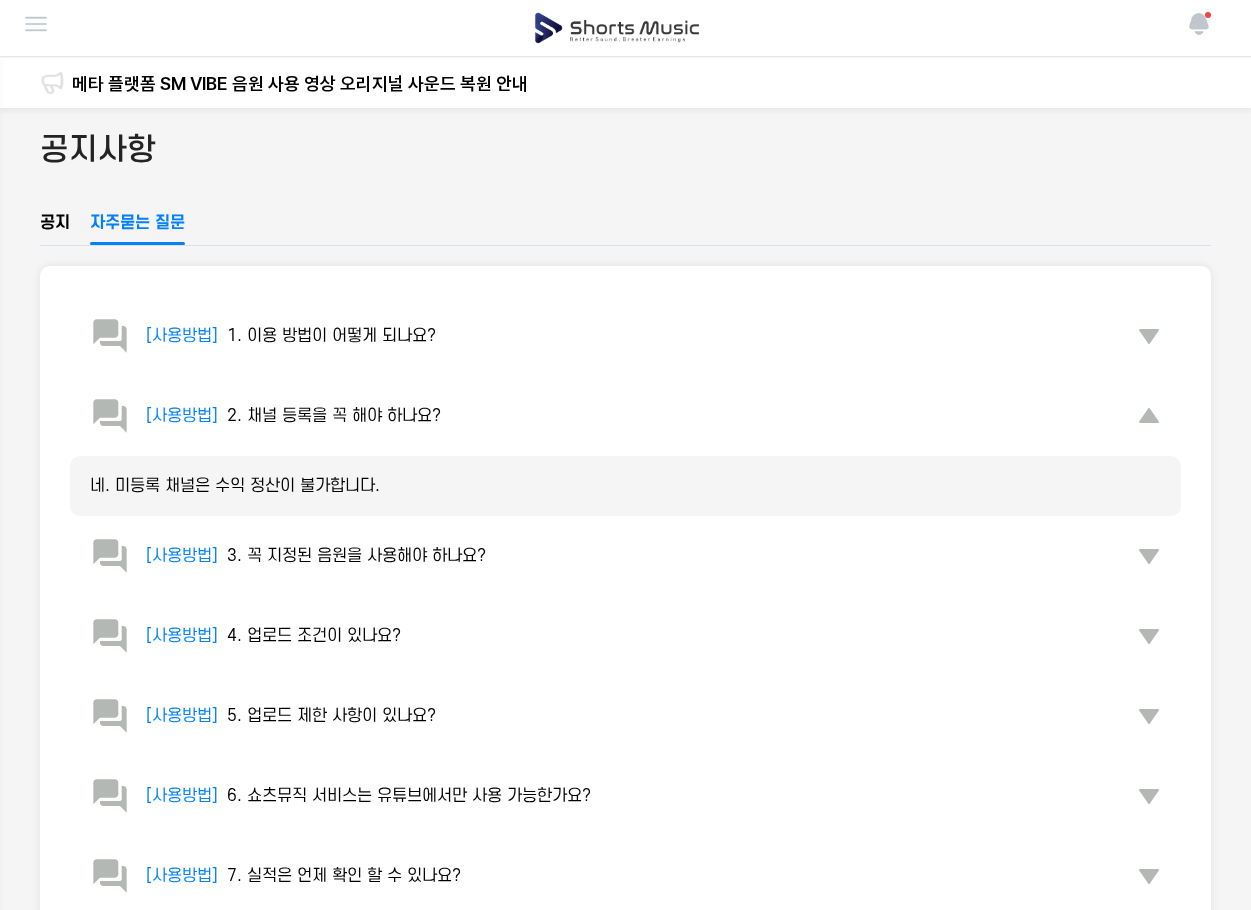 click on "3. 꼭 지정된 음원을 사용해야 하나요?" at bounding box center [356, 556] 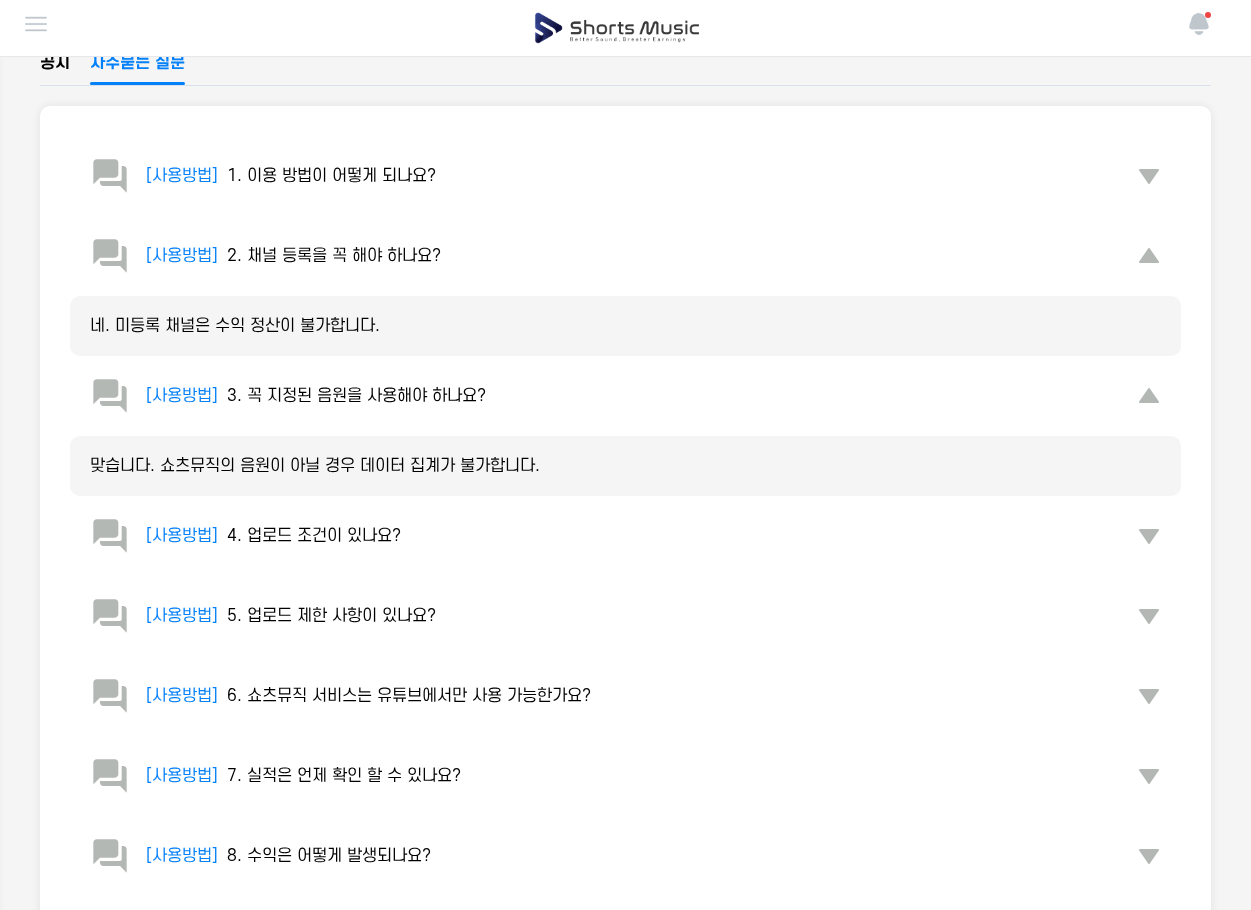 scroll, scrollTop: 200, scrollLeft: 0, axis: vertical 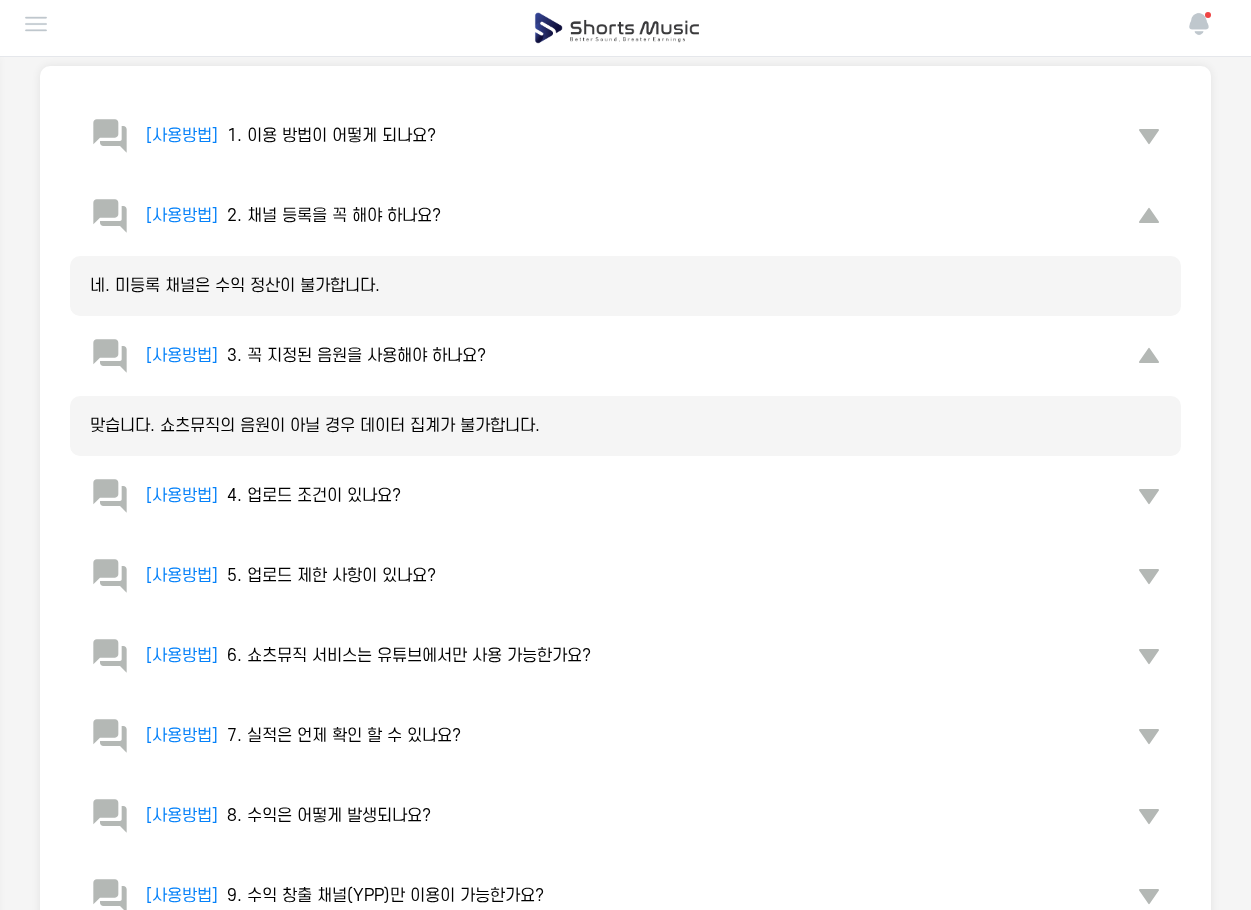 click on "4. 업로드 조건이 있나요?" at bounding box center [314, 496] 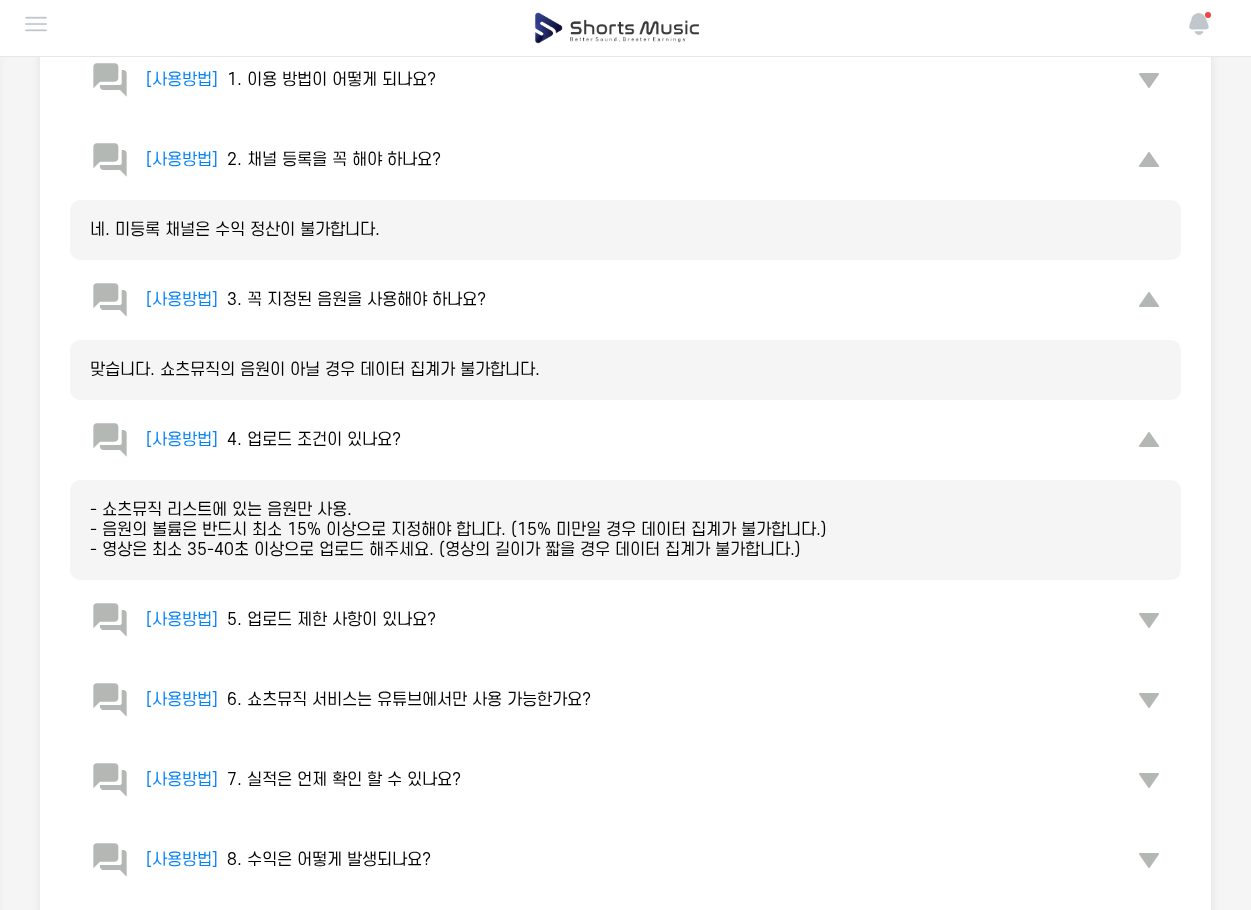 scroll, scrollTop: 300, scrollLeft: 0, axis: vertical 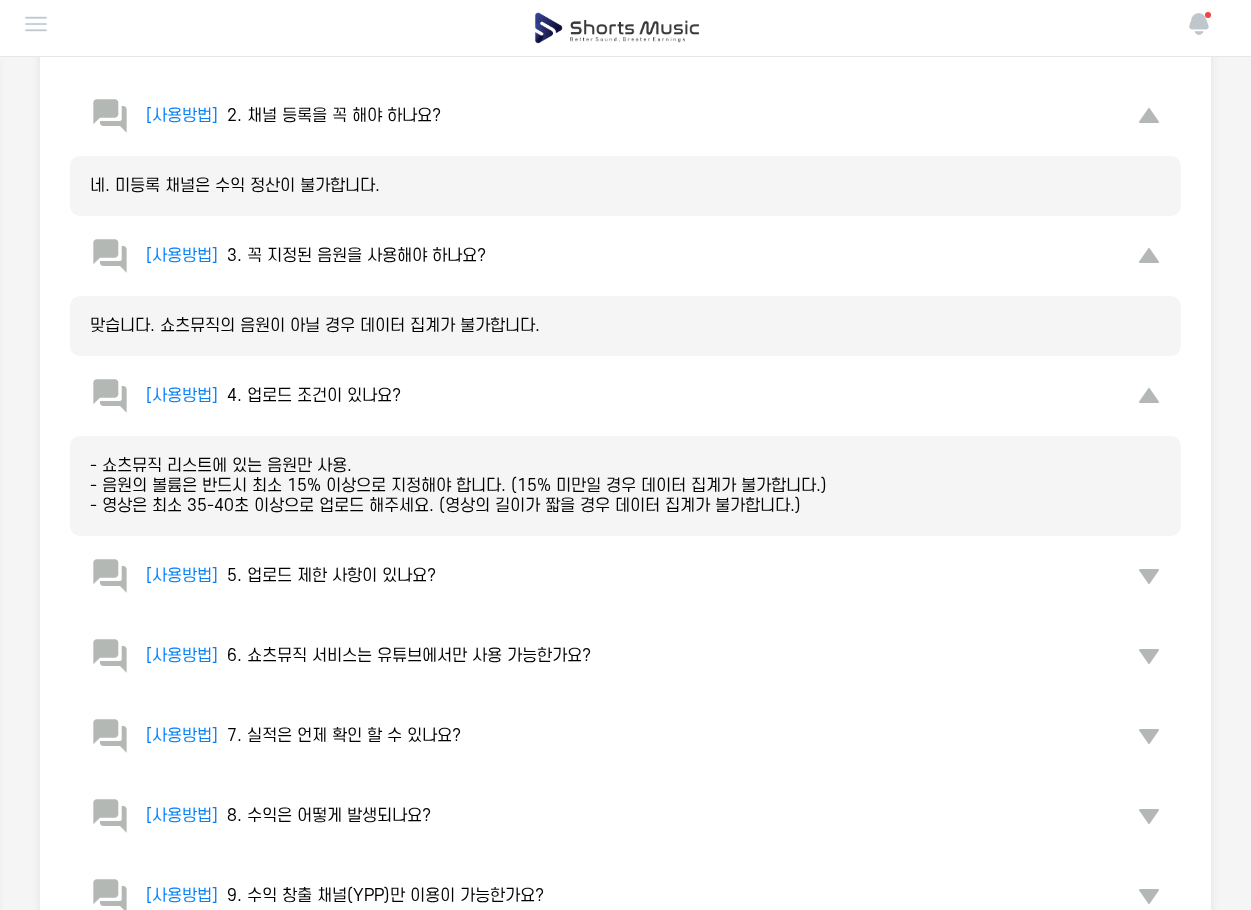click on "5. 업로드 제한 사항이 있나요?" at bounding box center (331, 576) 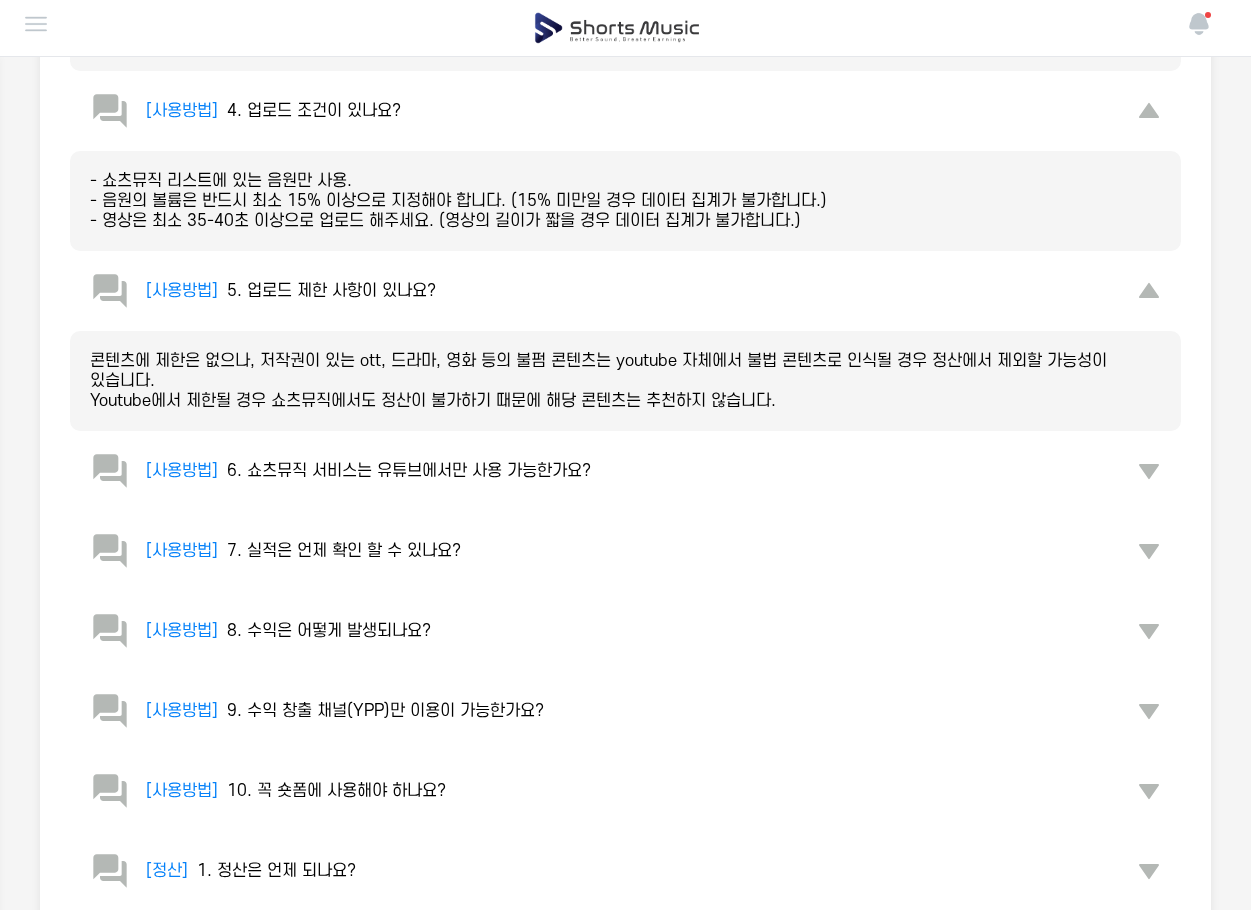 scroll, scrollTop: 600, scrollLeft: 0, axis: vertical 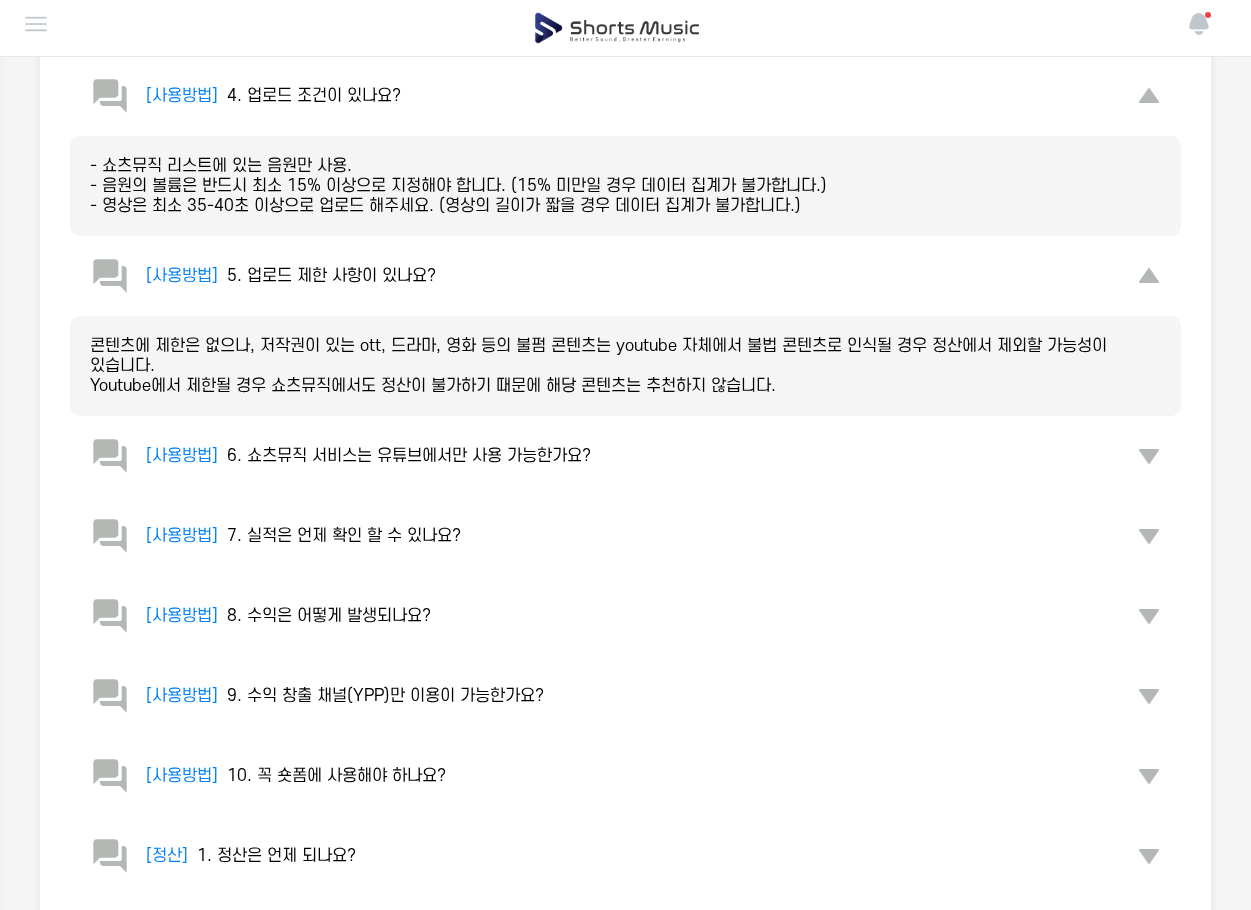 click on "6. 쇼츠뮤직 서비스는 유튜브에서만 사용 가능한가요?" at bounding box center [409, 456] 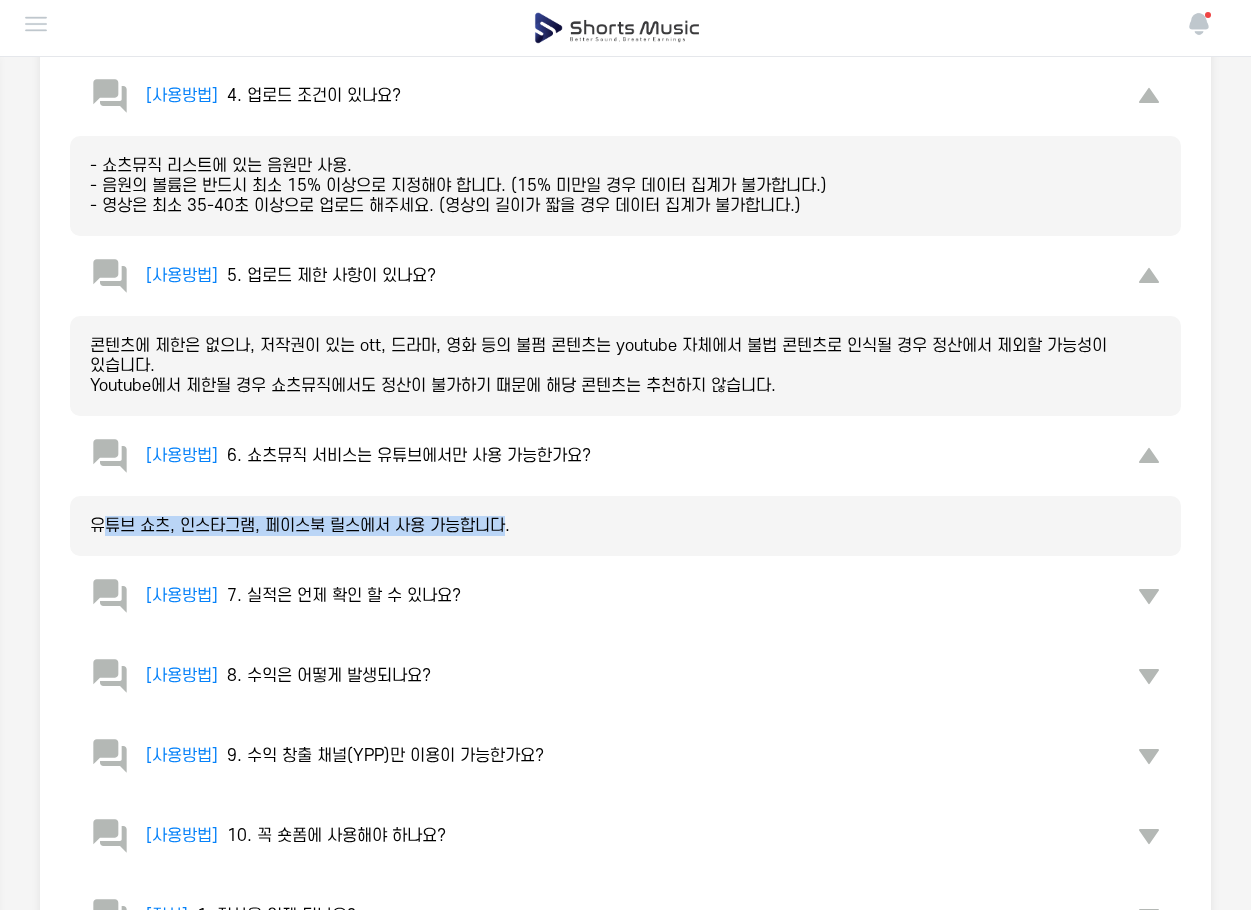drag, startPoint x: 99, startPoint y: 525, endPoint x: 505, endPoint y: 537, distance: 406.1773 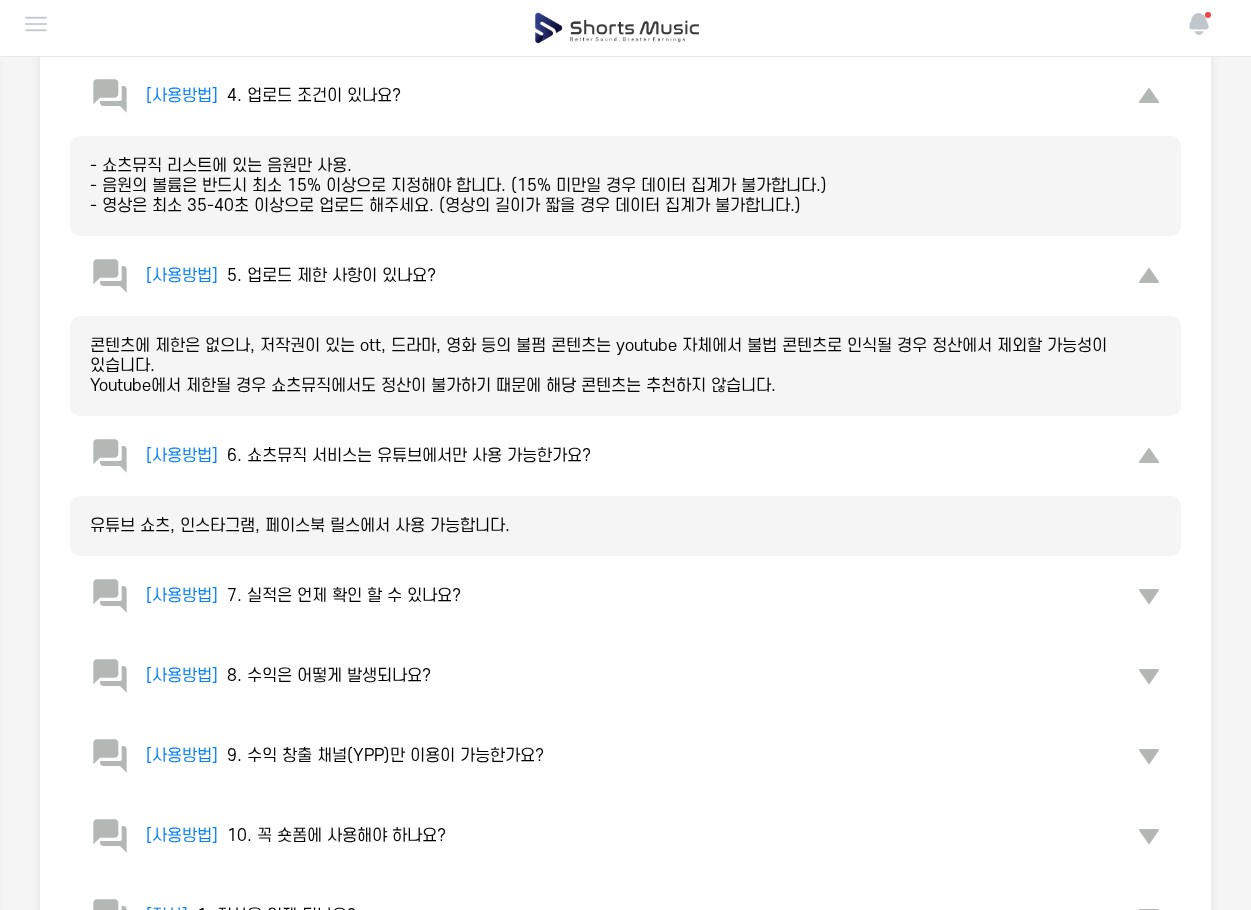 scroll, scrollTop: 700, scrollLeft: 0, axis: vertical 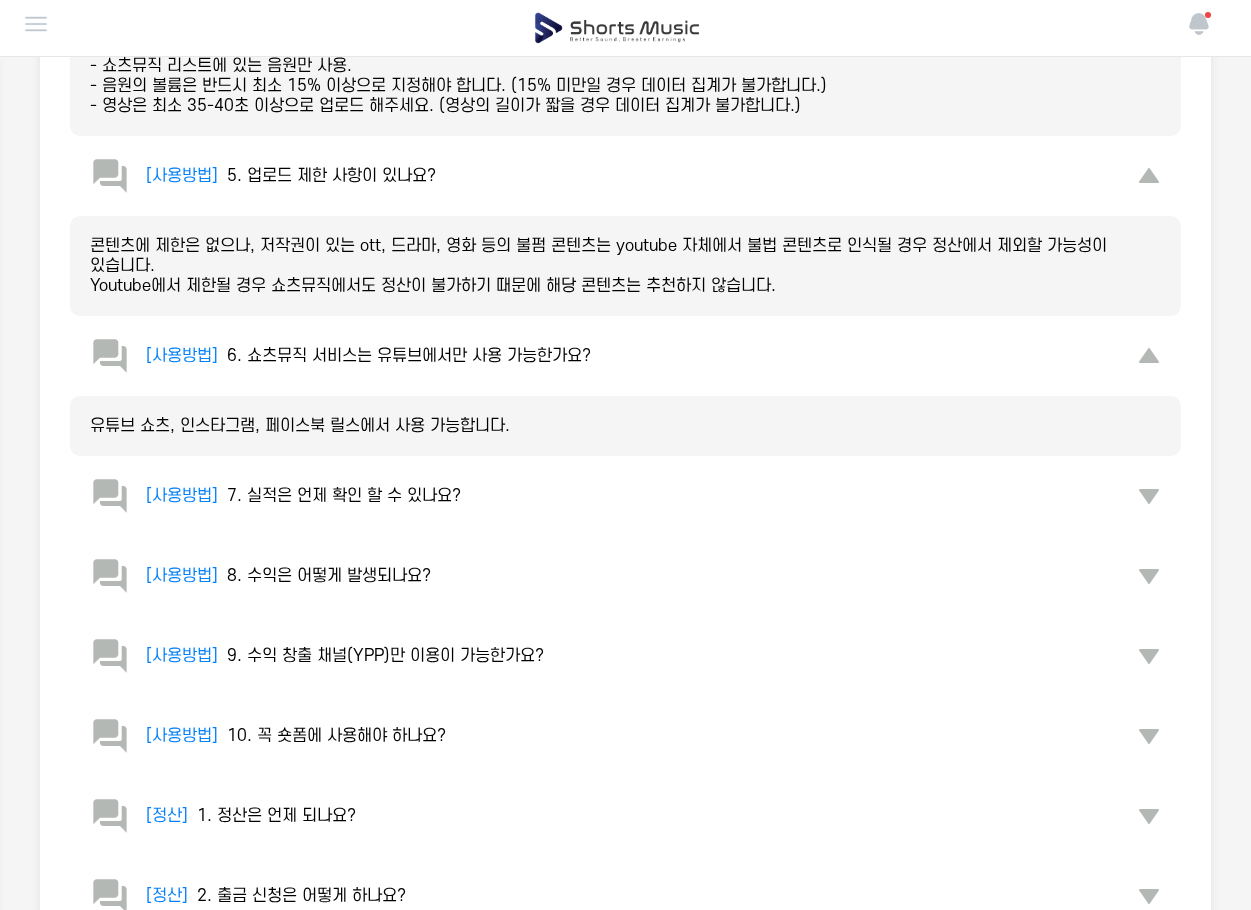 click on "7. 실적은 언제 확인 할 수 있나요?" at bounding box center (344, 496) 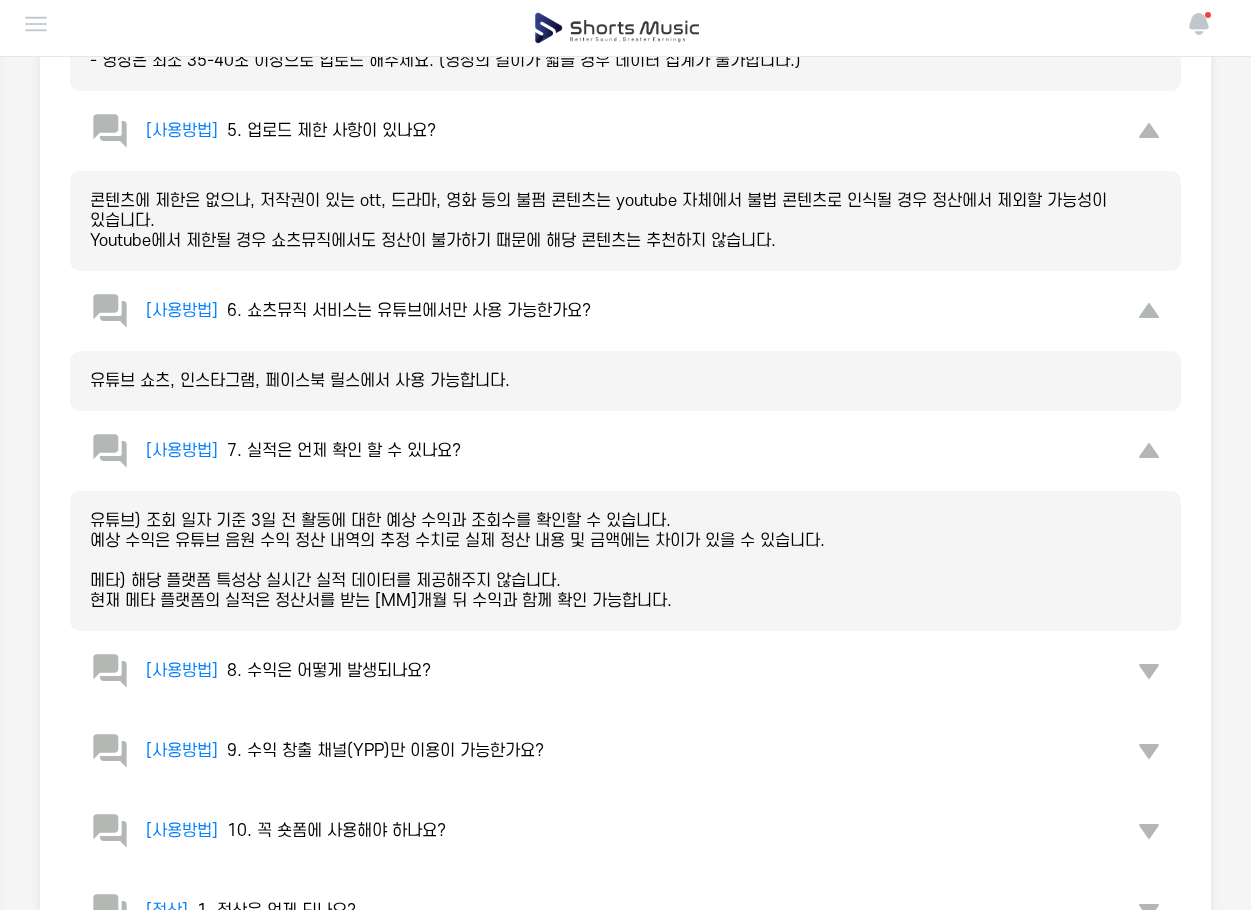 scroll, scrollTop: 800, scrollLeft: 0, axis: vertical 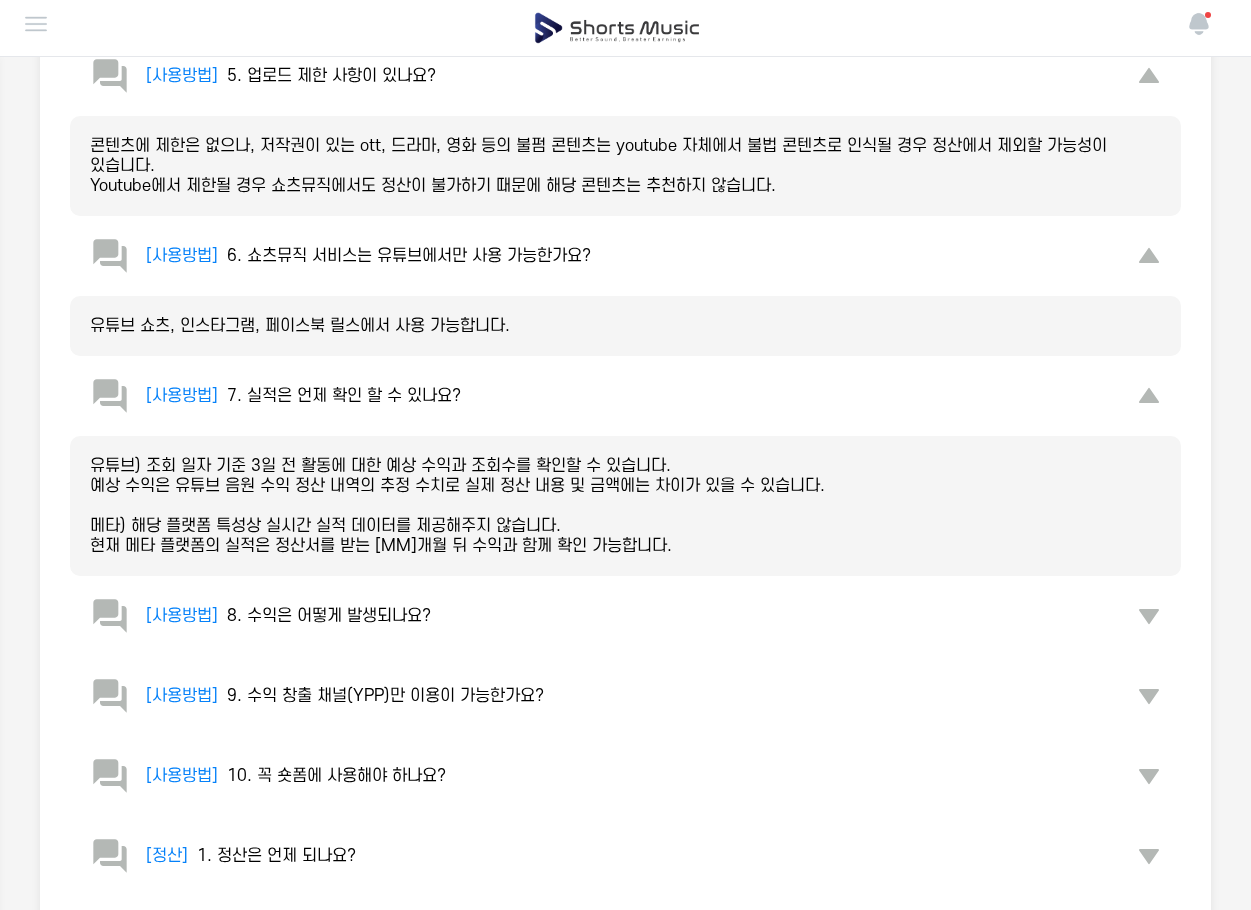 click on "8. 수익은 어떻게 발생되나요?" at bounding box center [329, 616] 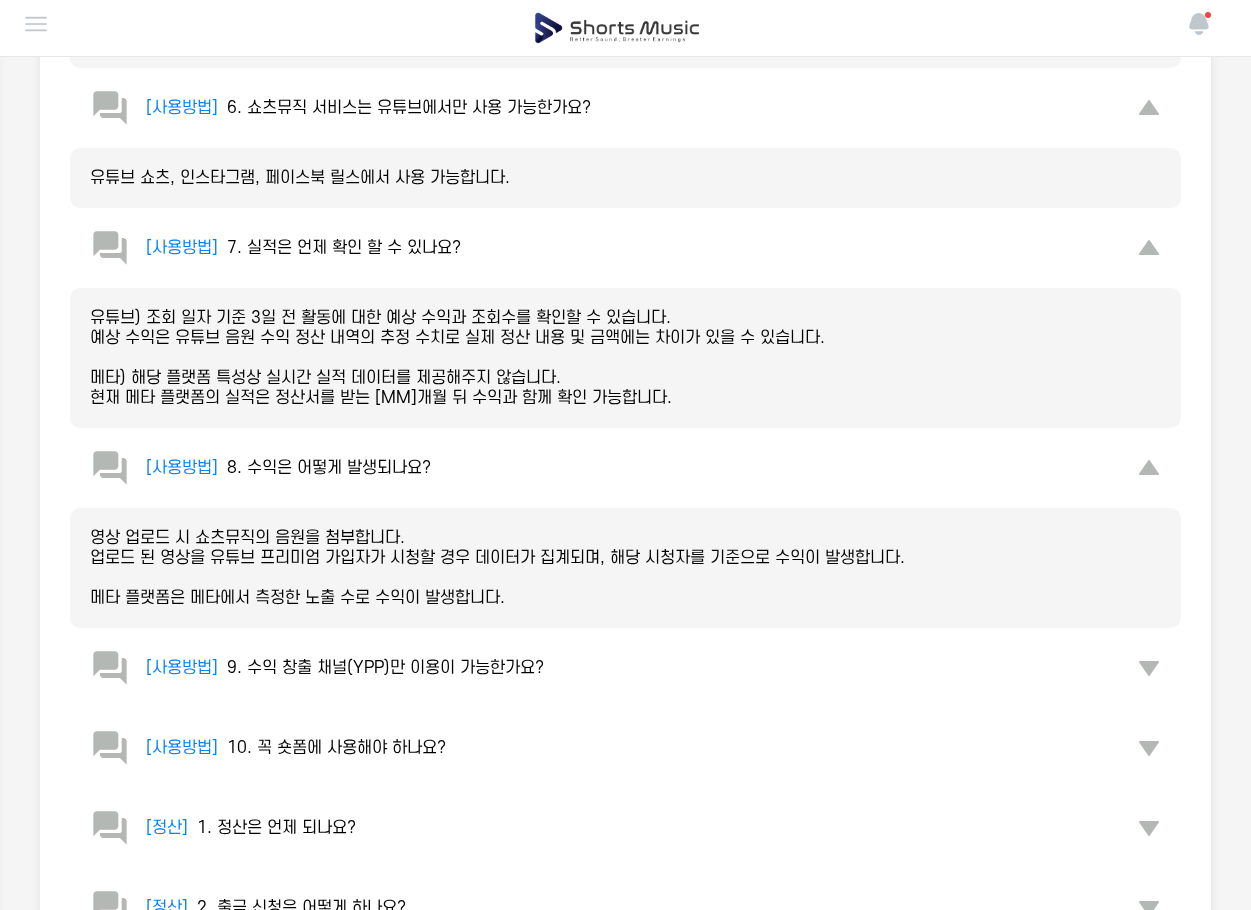 scroll, scrollTop: 1000, scrollLeft: 0, axis: vertical 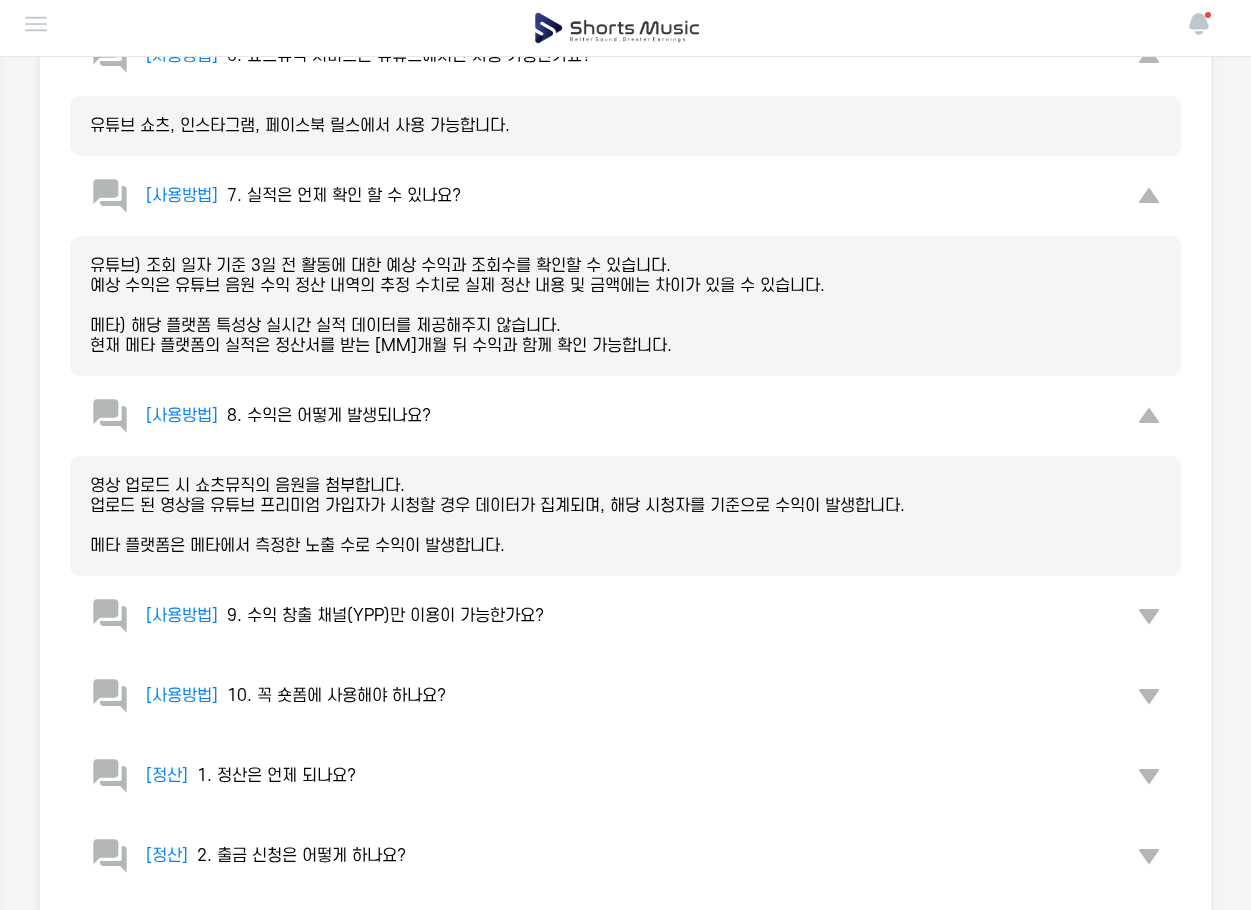 click on "9. 수익 창출 채널(YPP)만 이용이 가능한가요?" at bounding box center (385, 616) 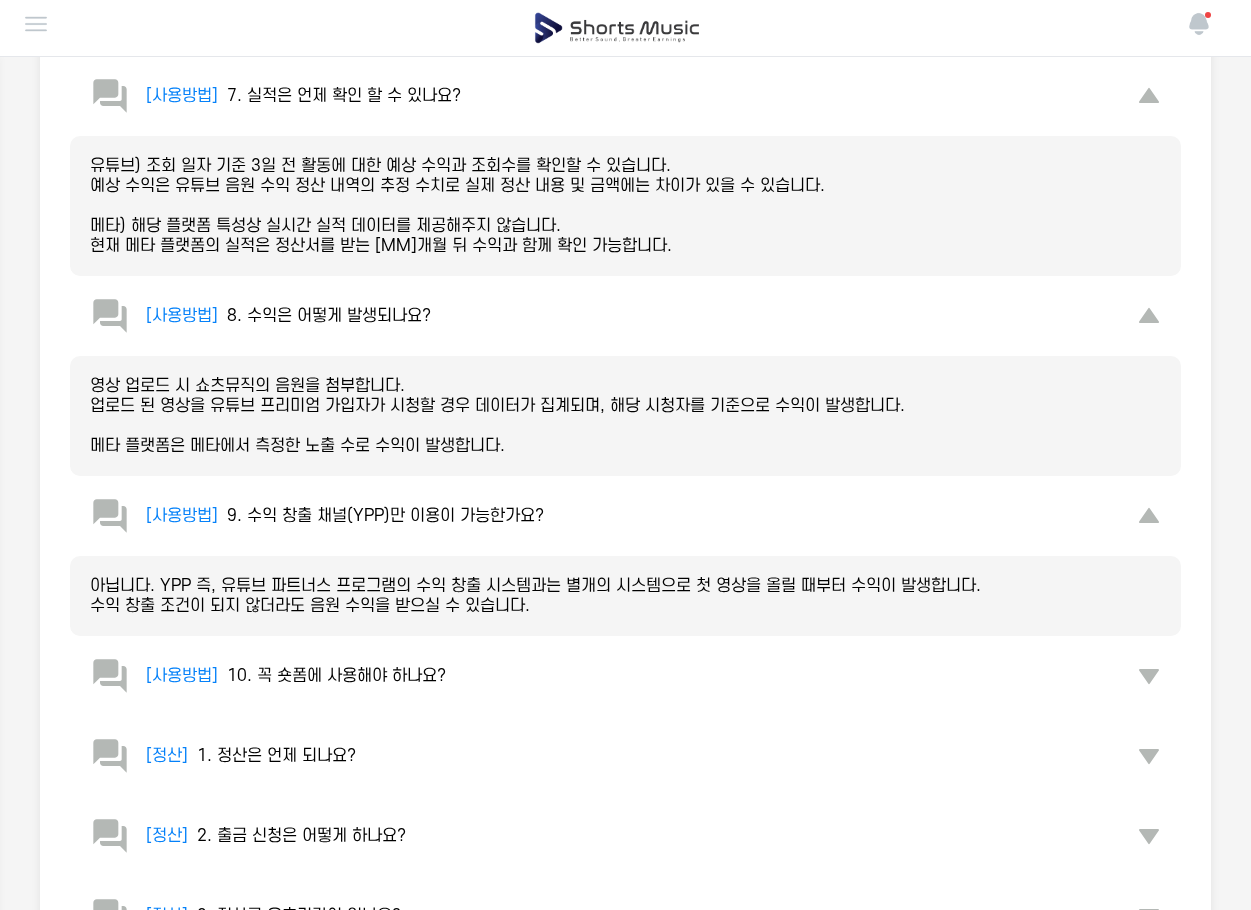 scroll, scrollTop: 1200, scrollLeft: 0, axis: vertical 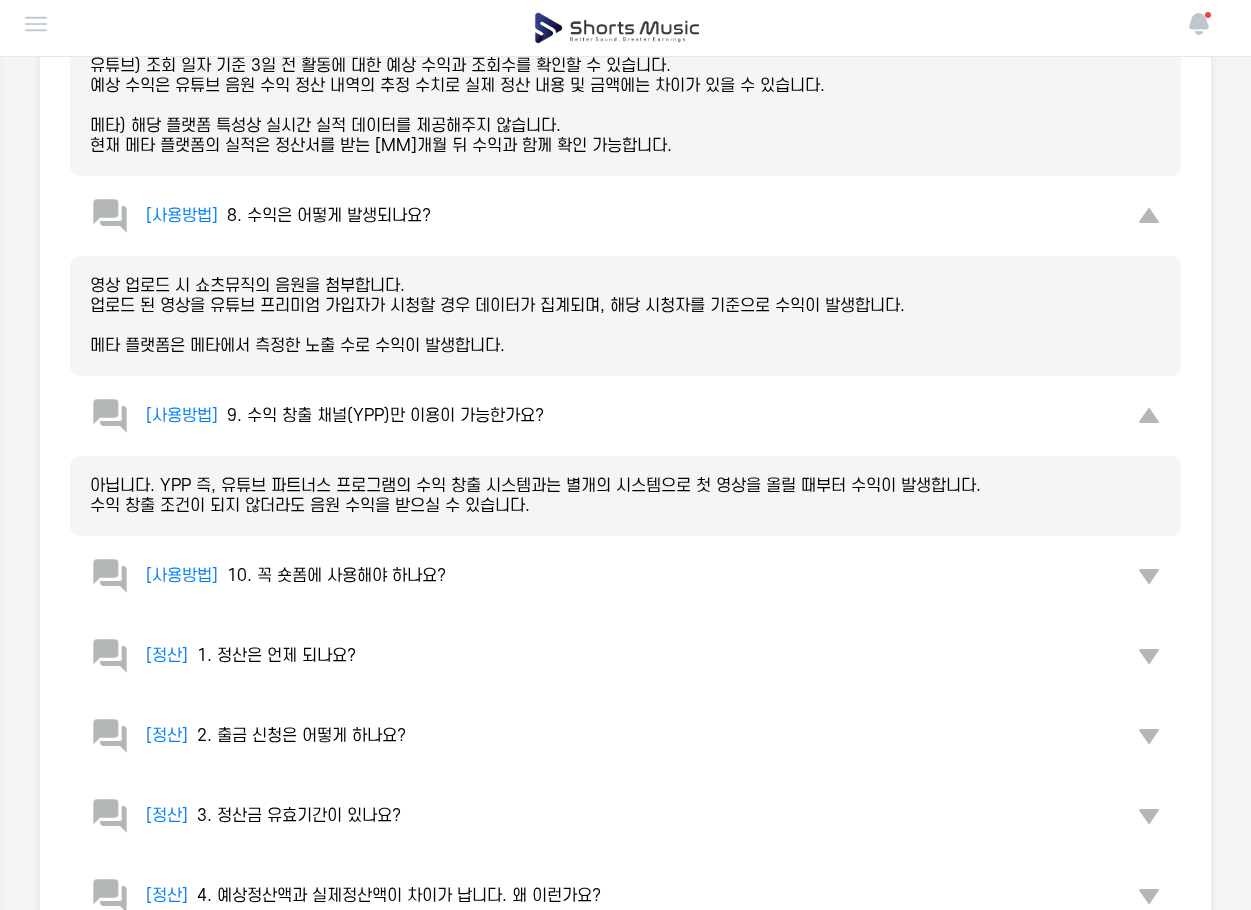 click on "10. 꼭 숏폼에 사용해야 하나요?" at bounding box center (336, 576) 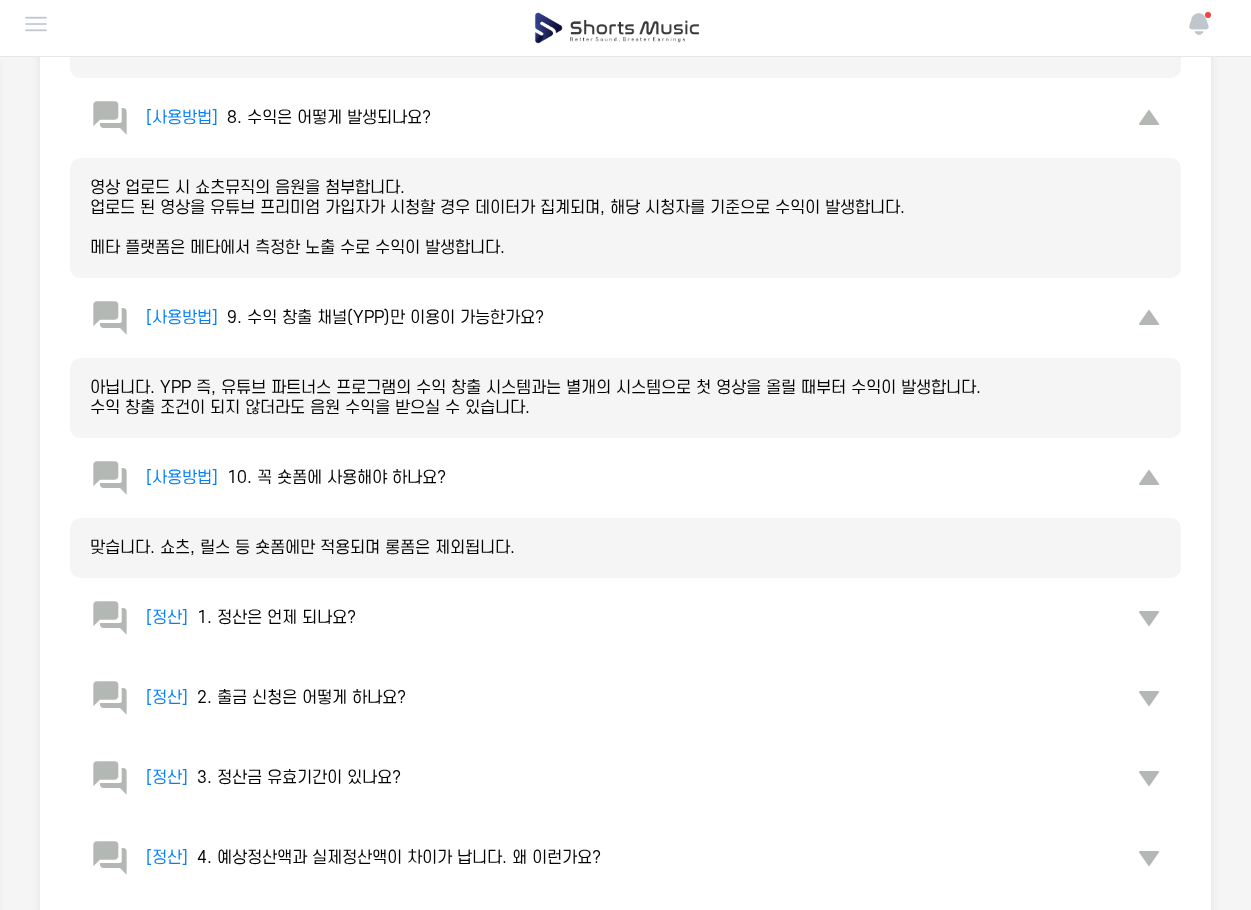 scroll, scrollTop: 1300, scrollLeft: 0, axis: vertical 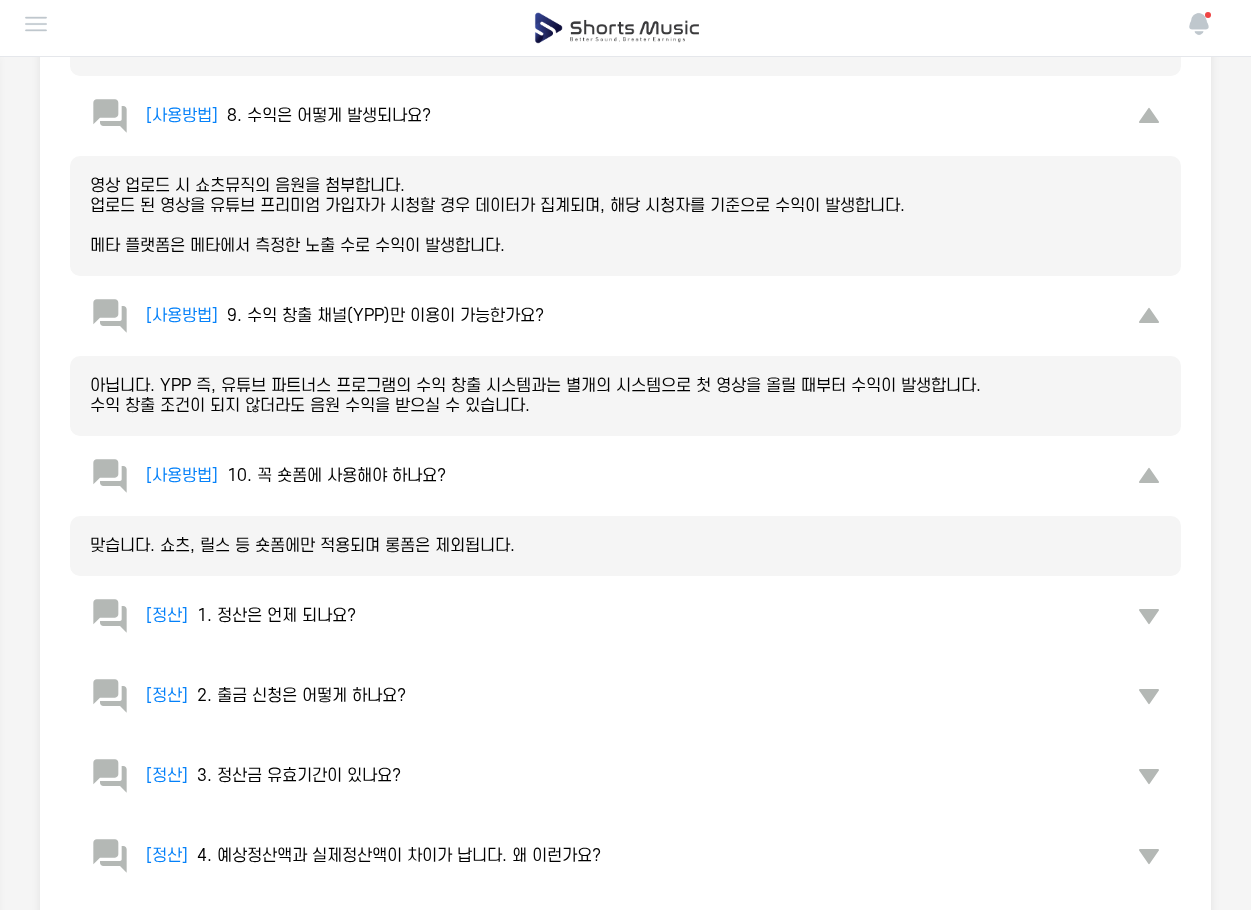 click on "[정산]    1. 정산은 언제 되나요?" at bounding box center (223, 616) 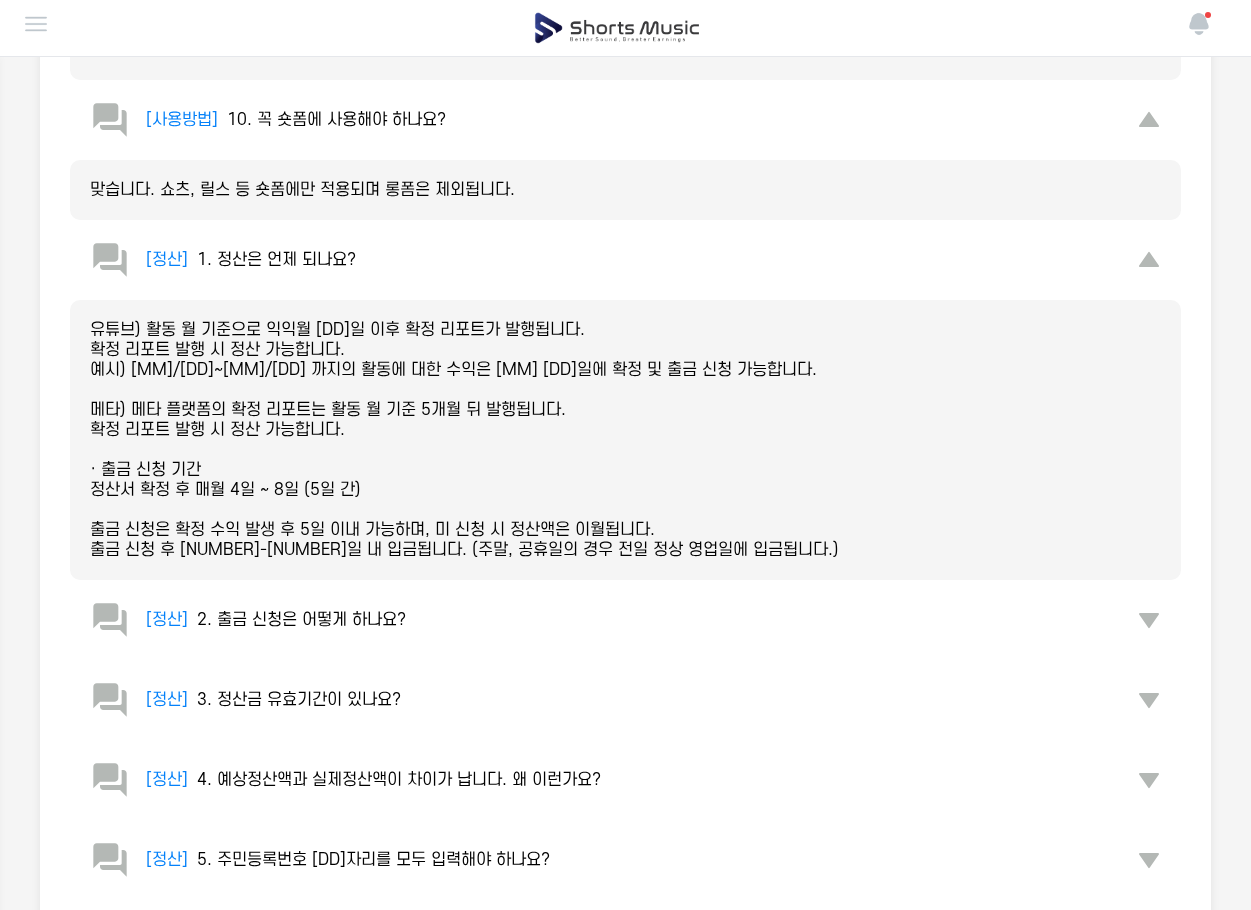 scroll, scrollTop: 1700, scrollLeft: 0, axis: vertical 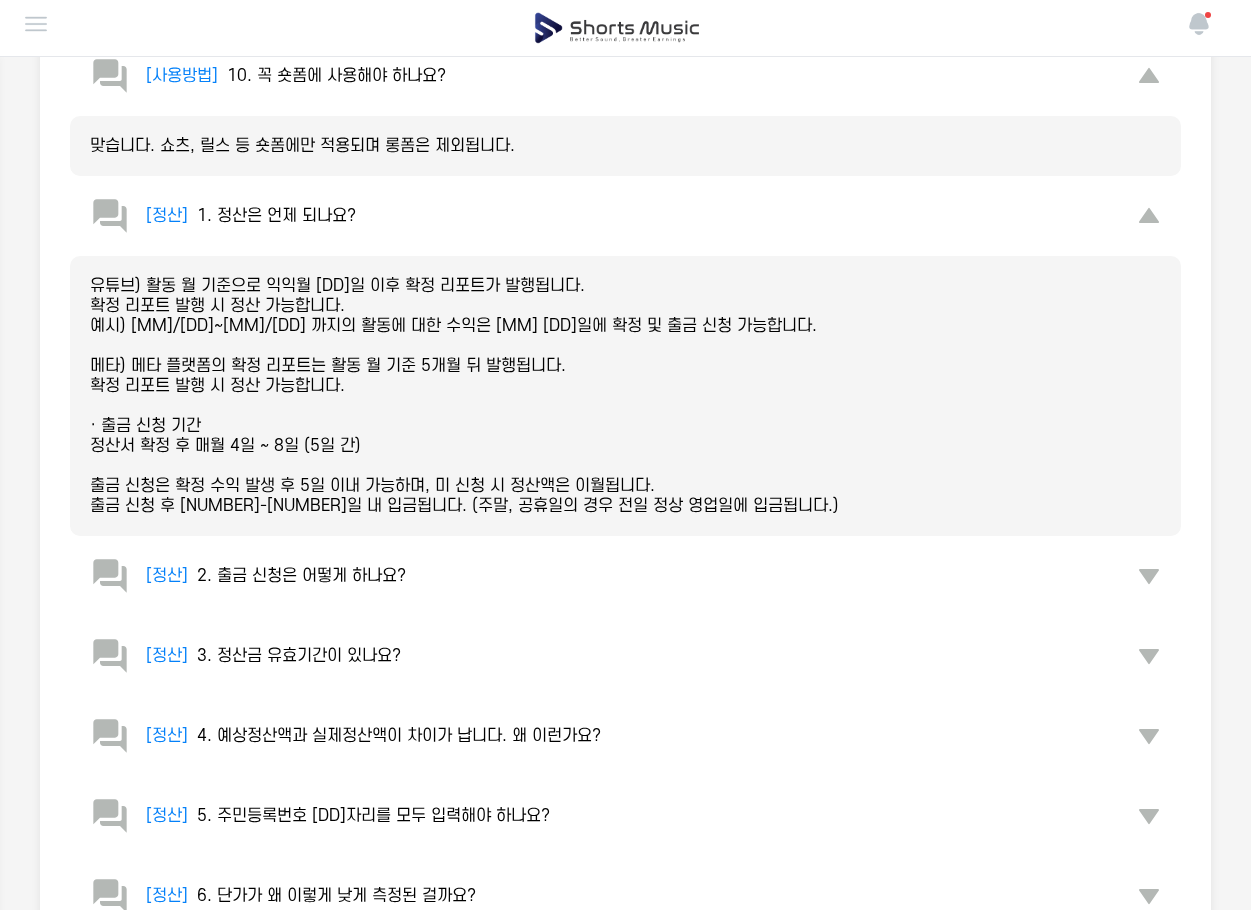 click on "2. 출금 신청은 어떻게 하나요?" at bounding box center (301, 576) 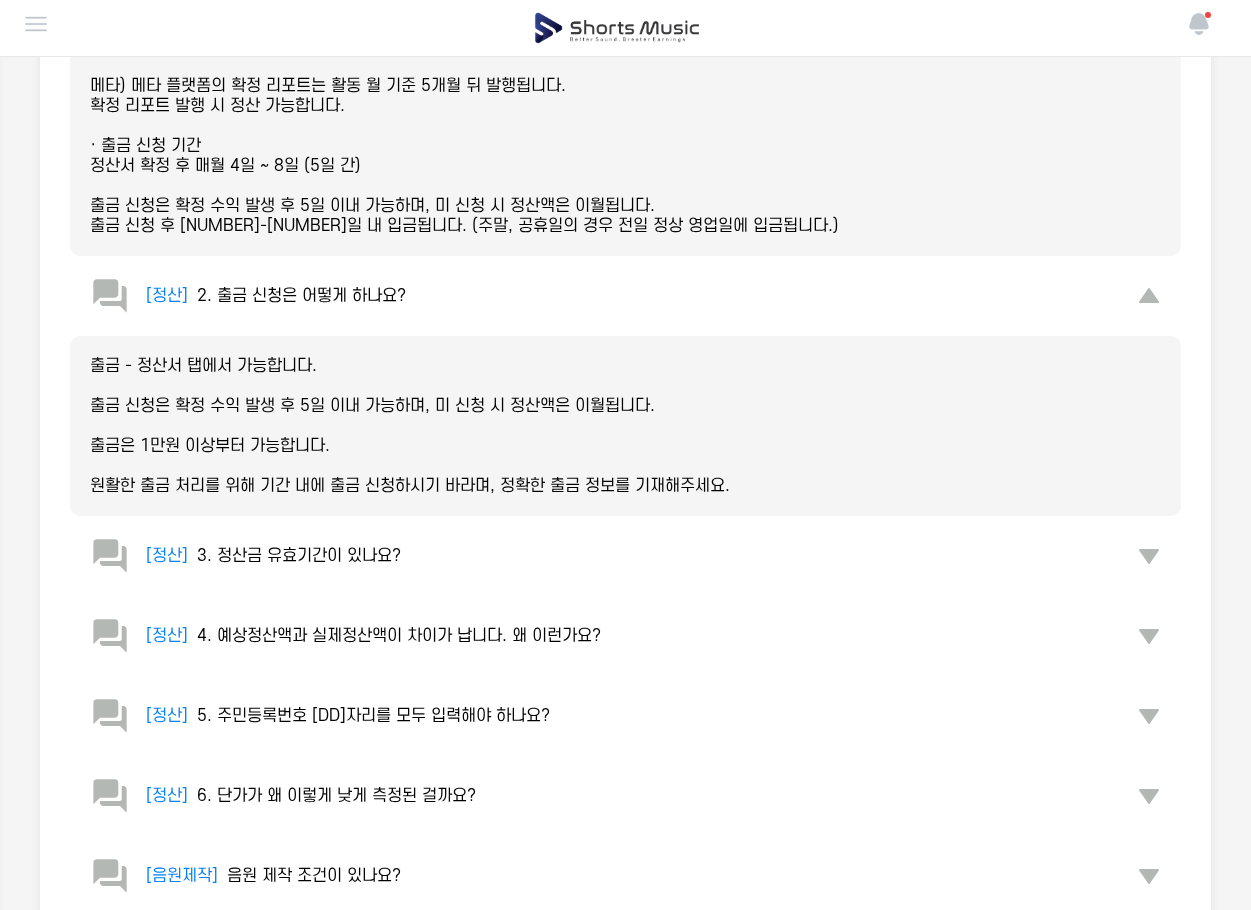 scroll, scrollTop: 2000, scrollLeft: 0, axis: vertical 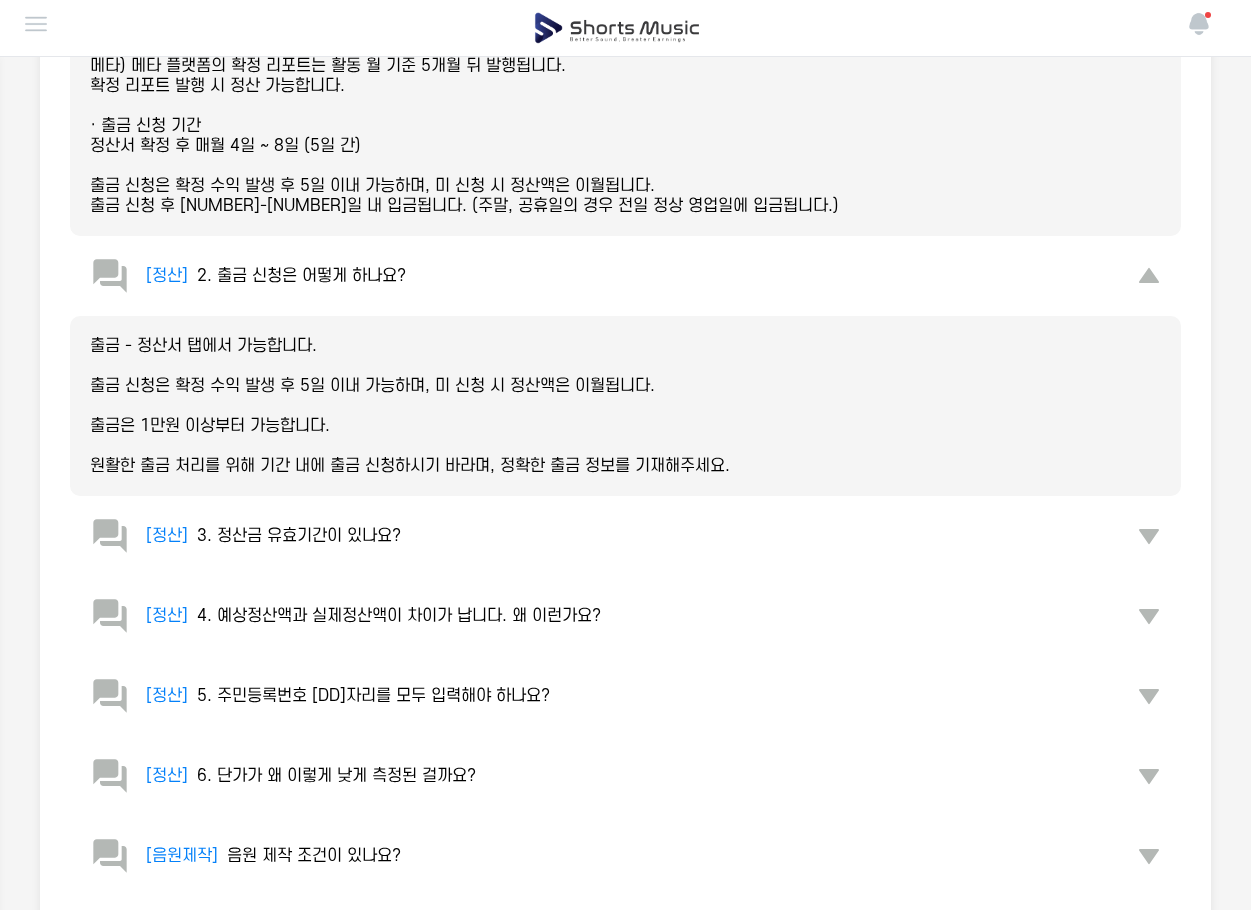 click on "3. 정산금 유효기간이 있나요?" at bounding box center (299, 536) 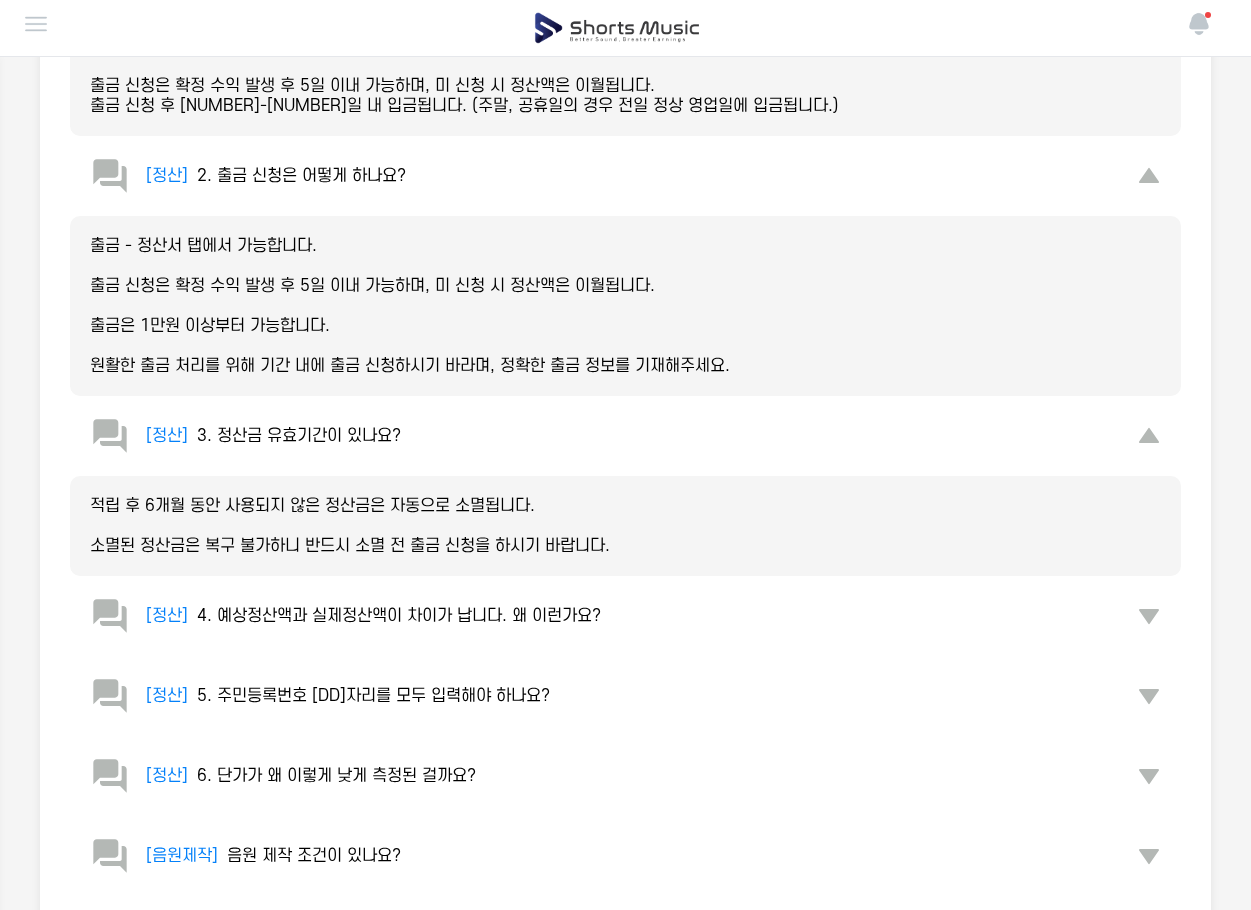 scroll, scrollTop: 2200, scrollLeft: 0, axis: vertical 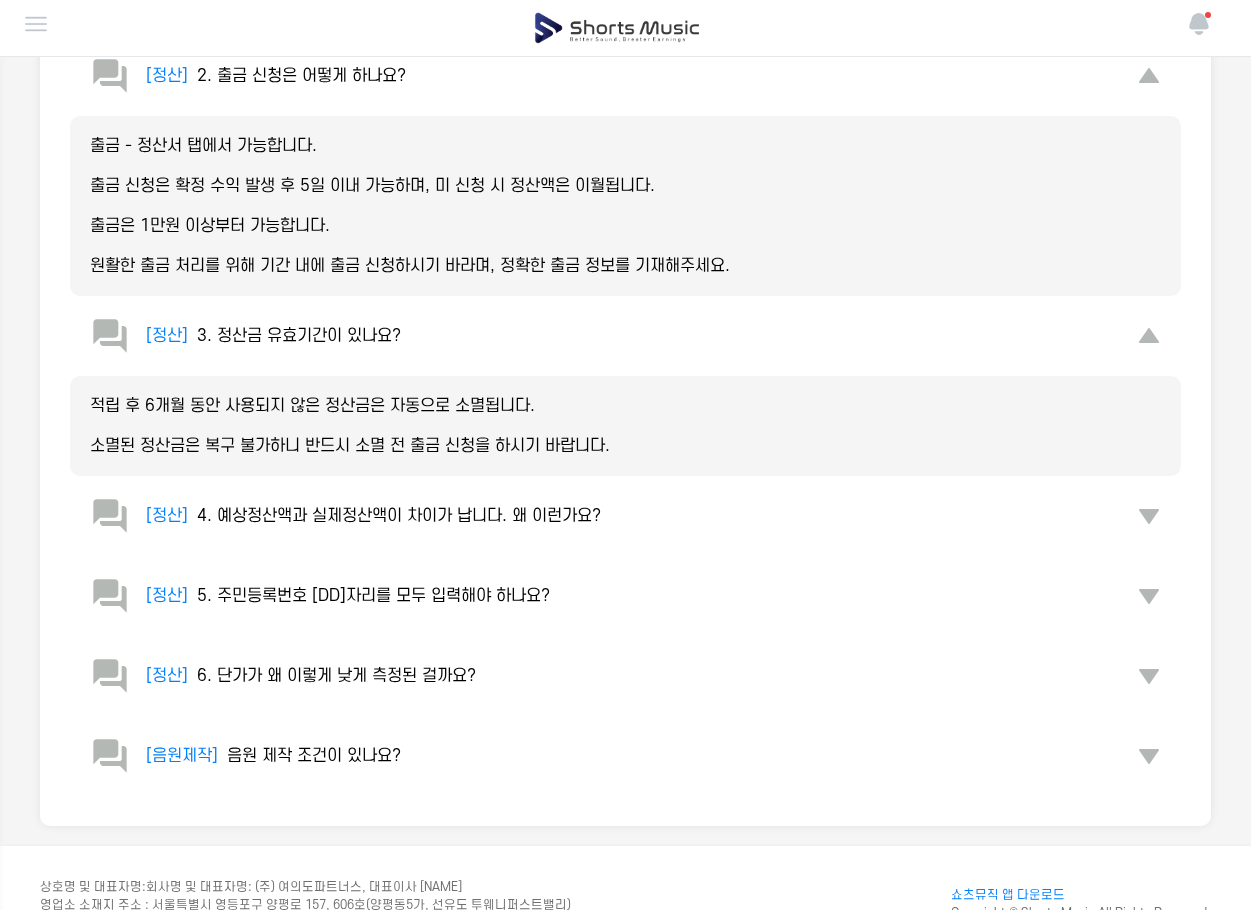 click on "[정산]    4. 예상정산액과 실제정산액이 차이가 납니다. 왜 이런가요?" at bounding box center [625, 516] 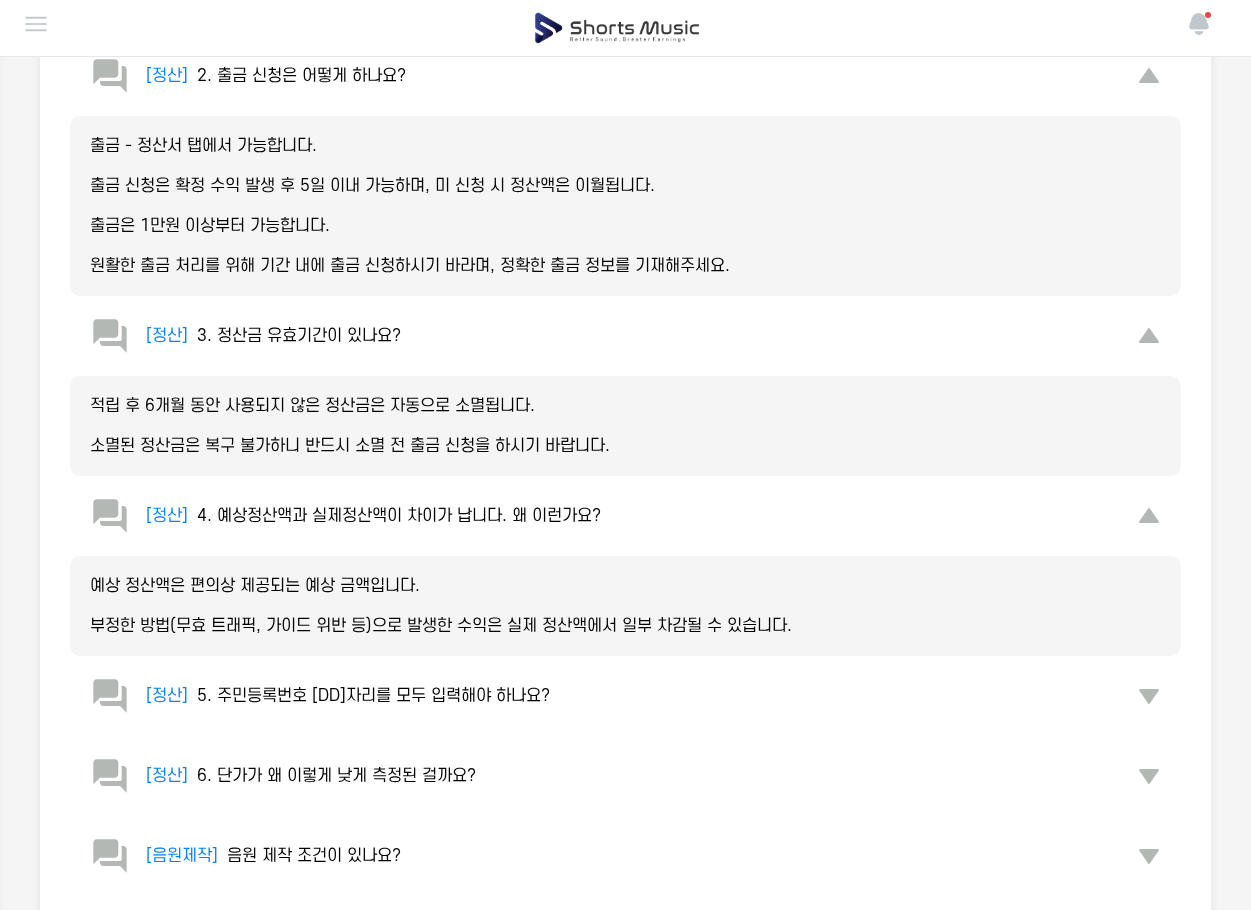 click on "[정산] 5. 주민등록번호 13자리를 모두 입력해야 하나요?" at bounding box center [320, 696] 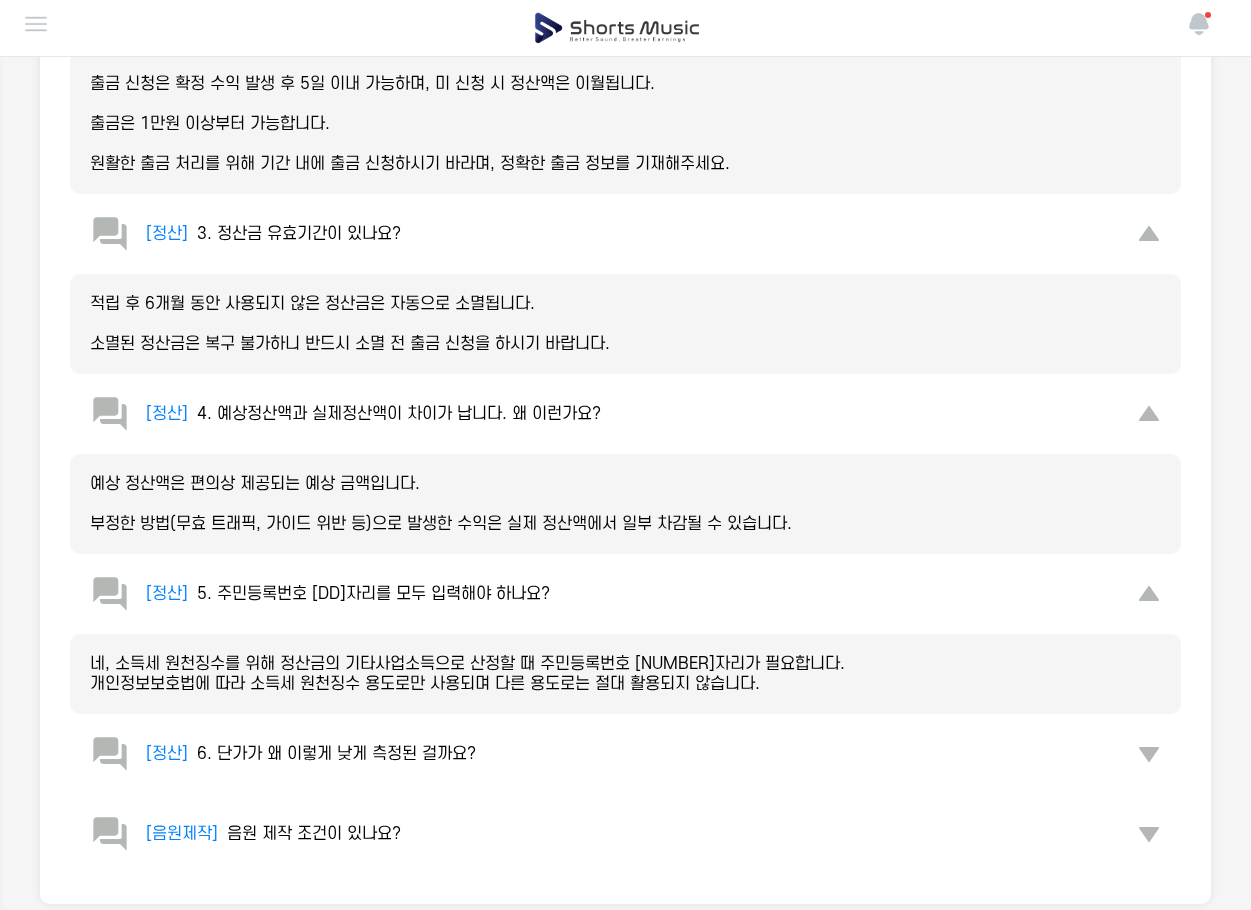 scroll, scrollTop: 2400, scrollLeft: 0, axis: vertical 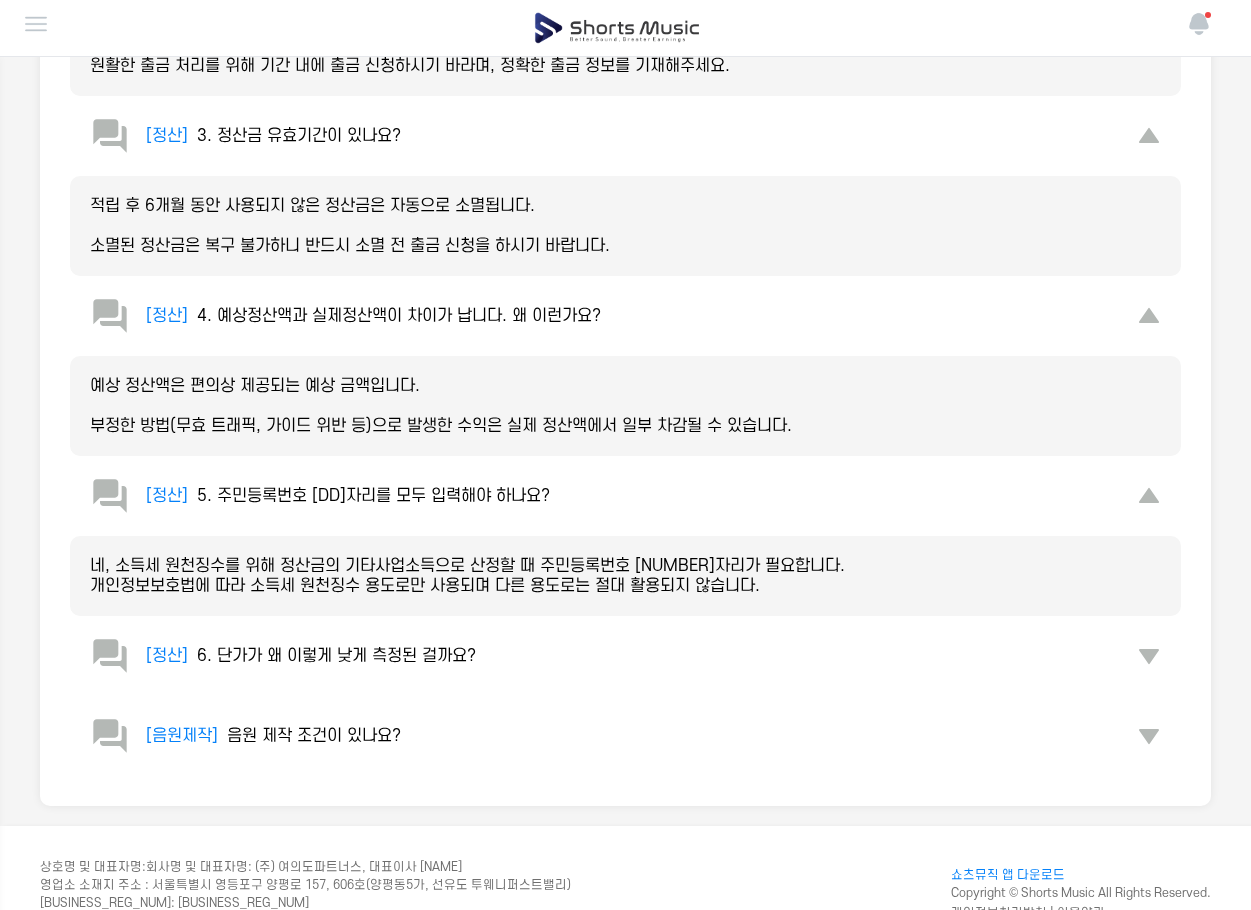 click on "6. 단가가 왜 이렇게 낮게 측정된 걸까요?" at bounding box center [336, 656] 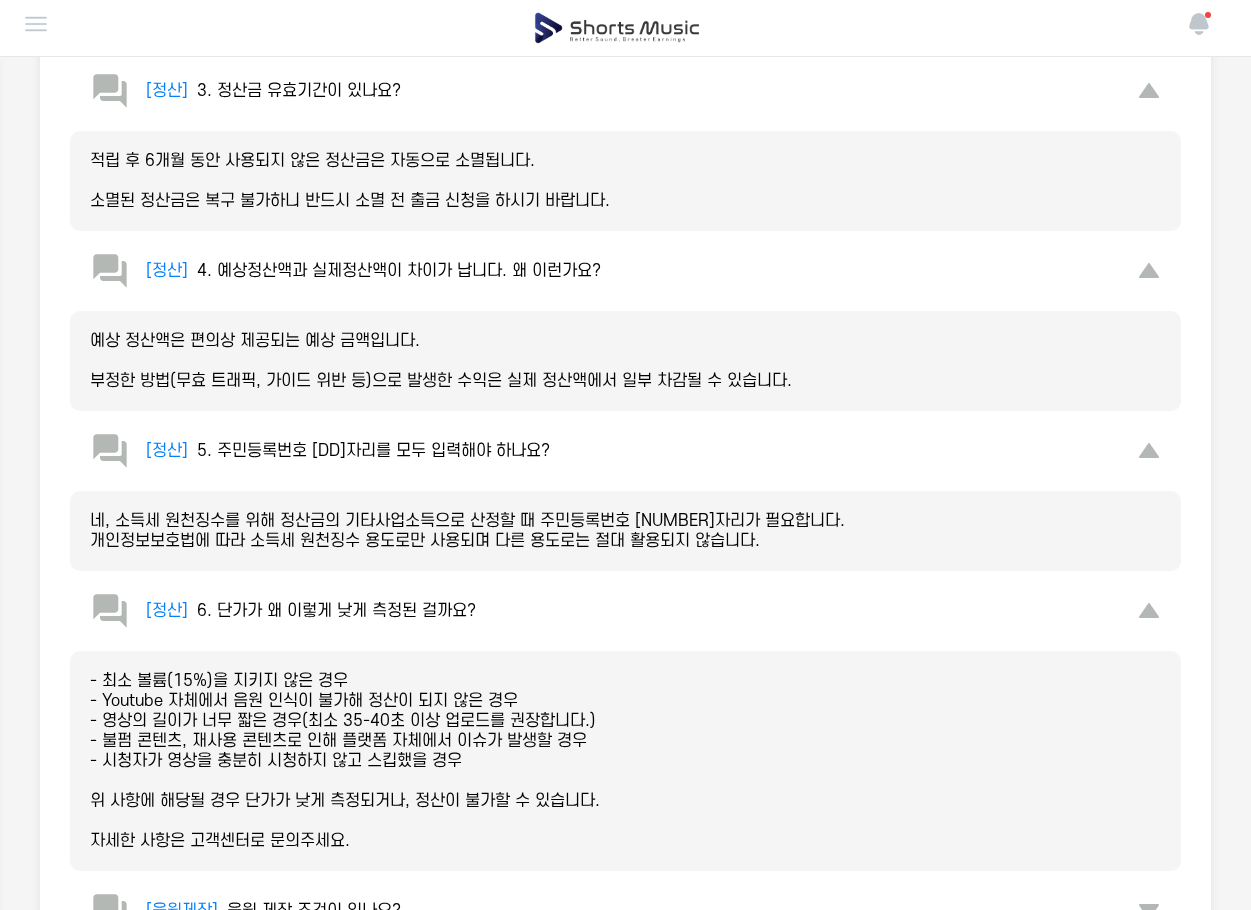 scroll, scrollTop: 2500, scrollLeft: 0, axis: vertical 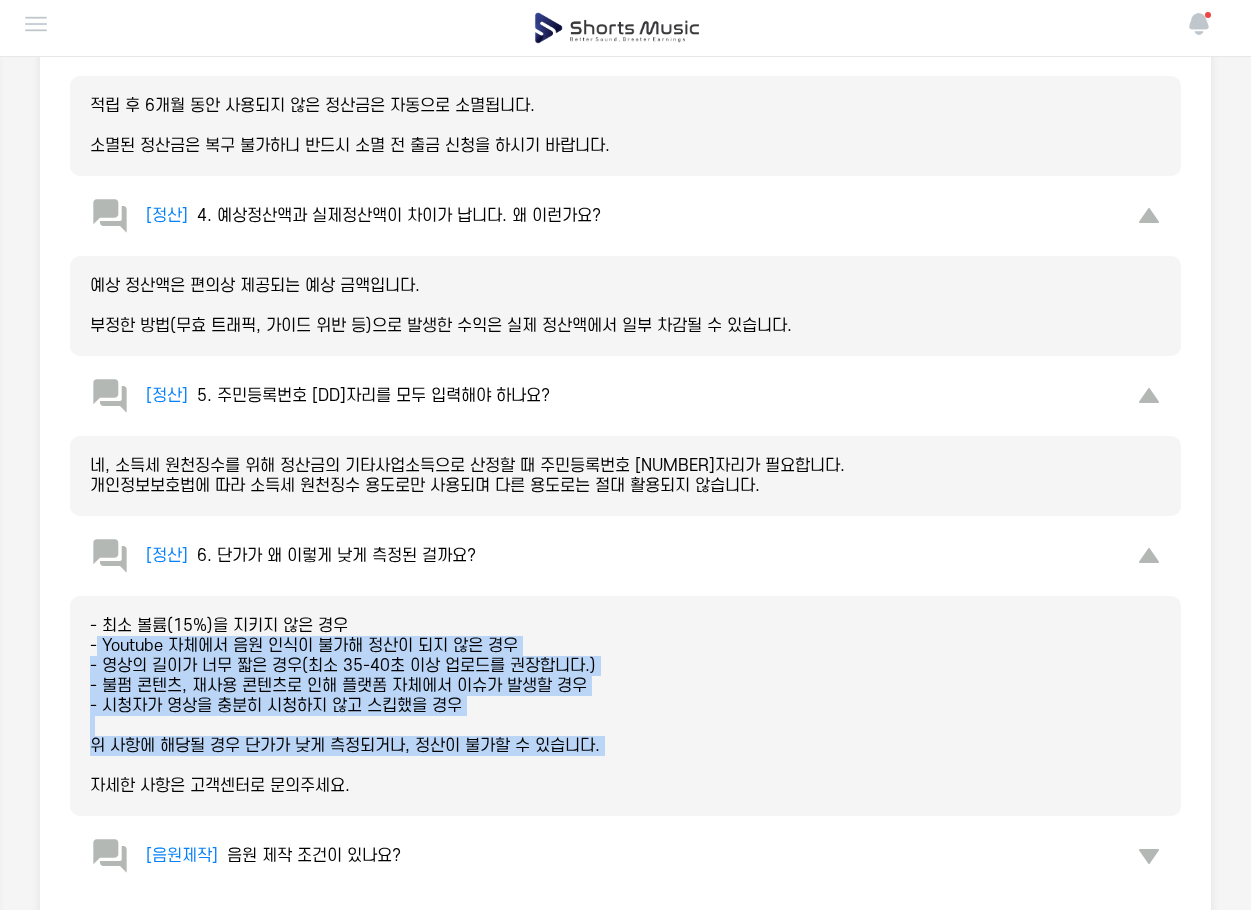 drag, startPoint x: 98, startPoint y: 647, endPoint x: 642, endPoint y: 765, distance: 556.6507 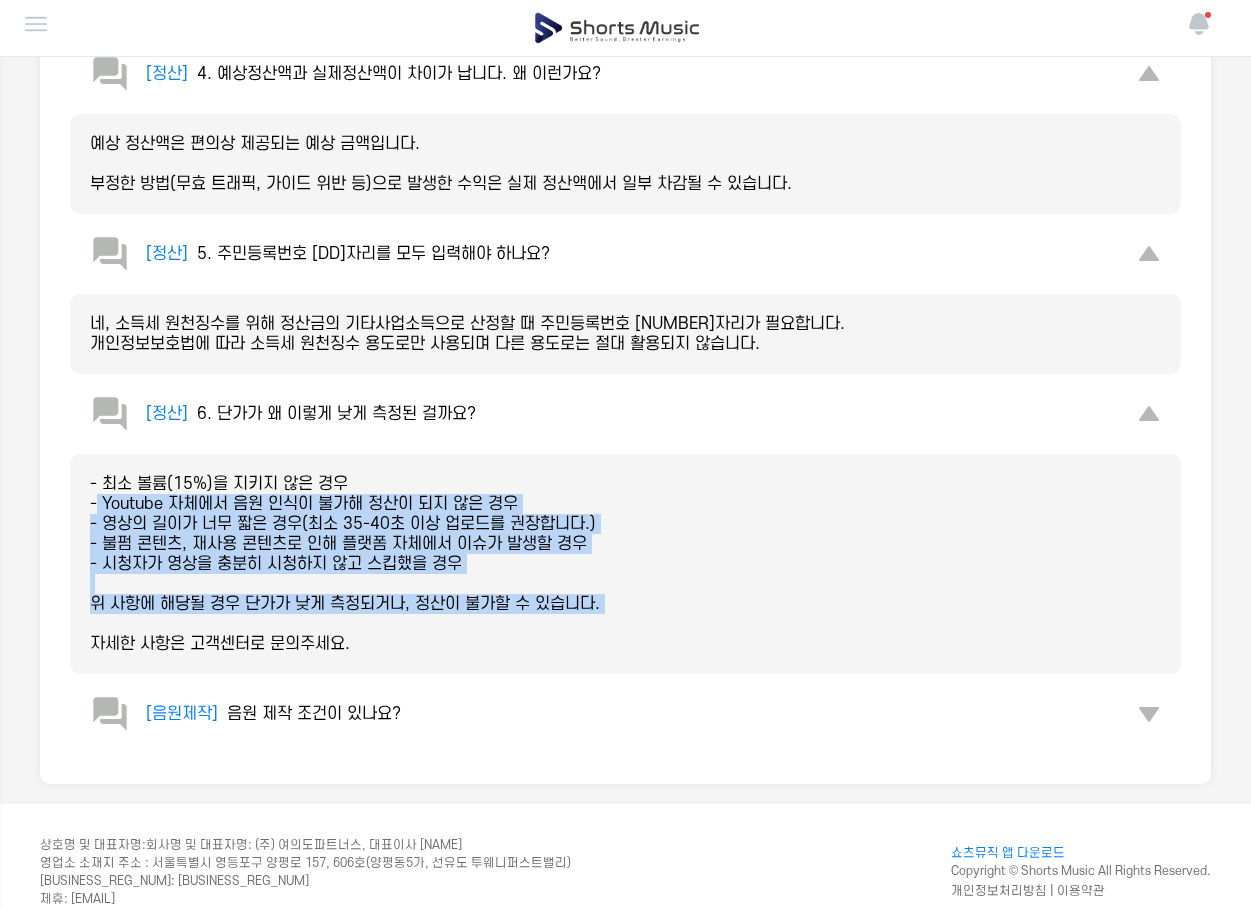 scroll, scrollTop: 2672, scrollLeft: 0, axis: vertical 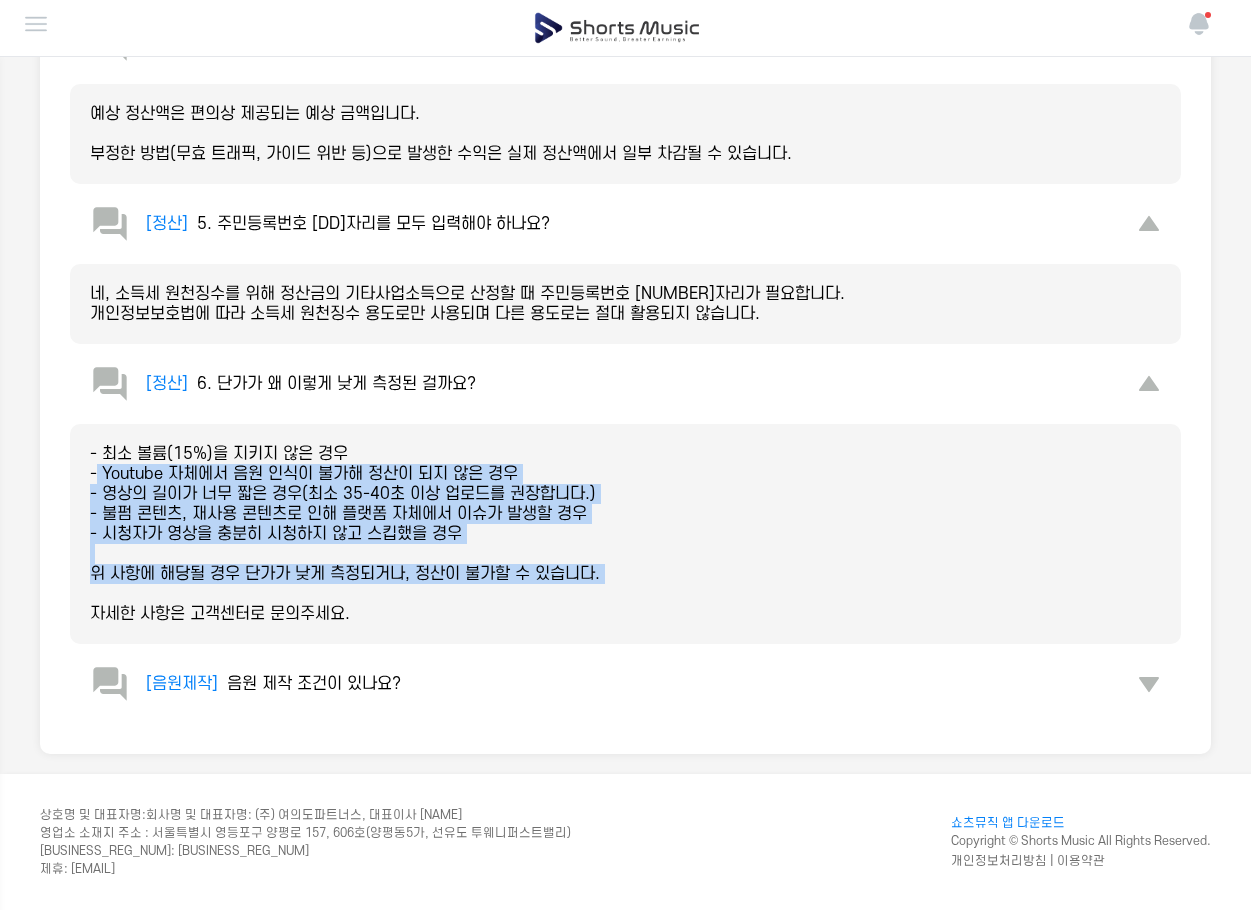 click on "[음원제작]    음원 제작 조건이 있나요?" at bounding box center (245, 684) 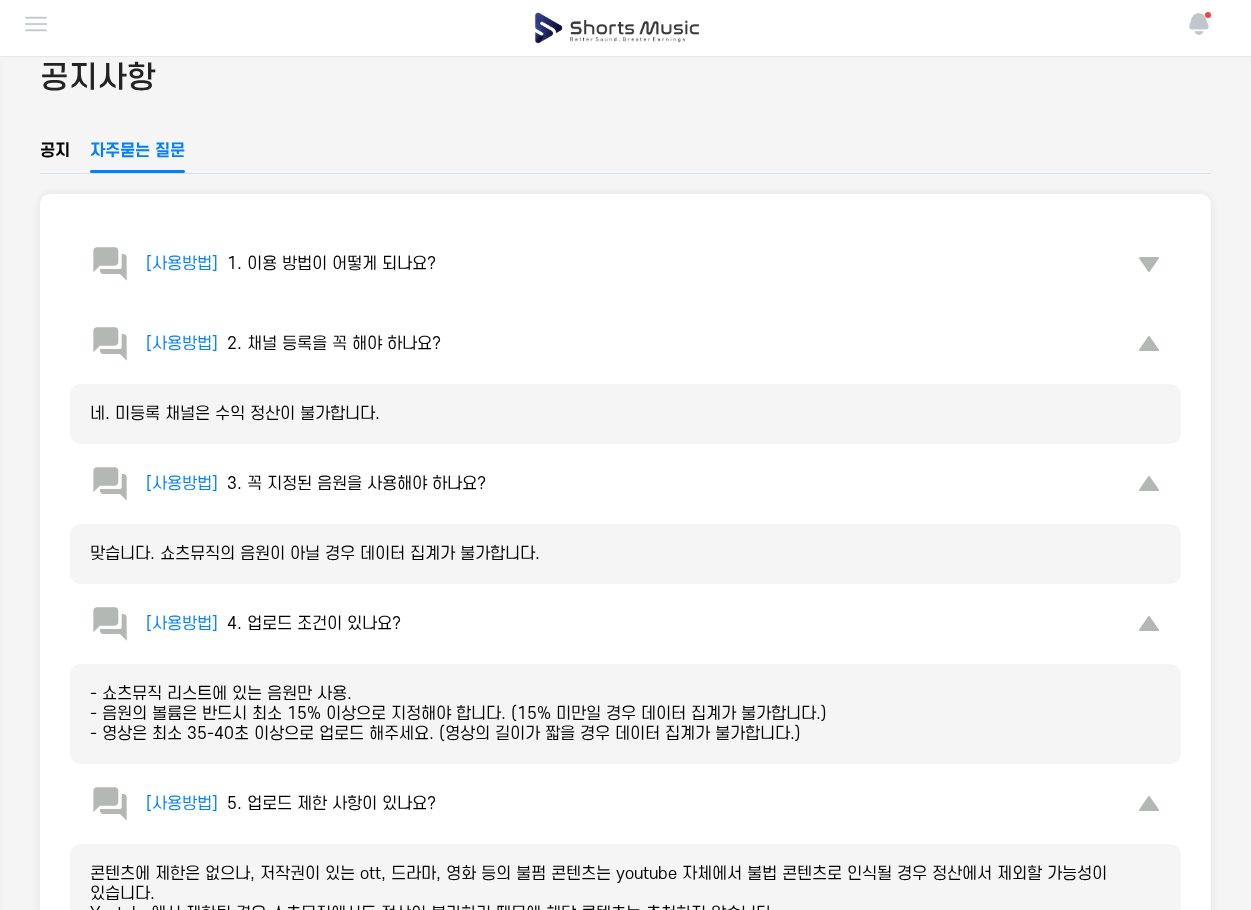 scroll, scrollTop: 0, scrollLeft: 0, axis: both 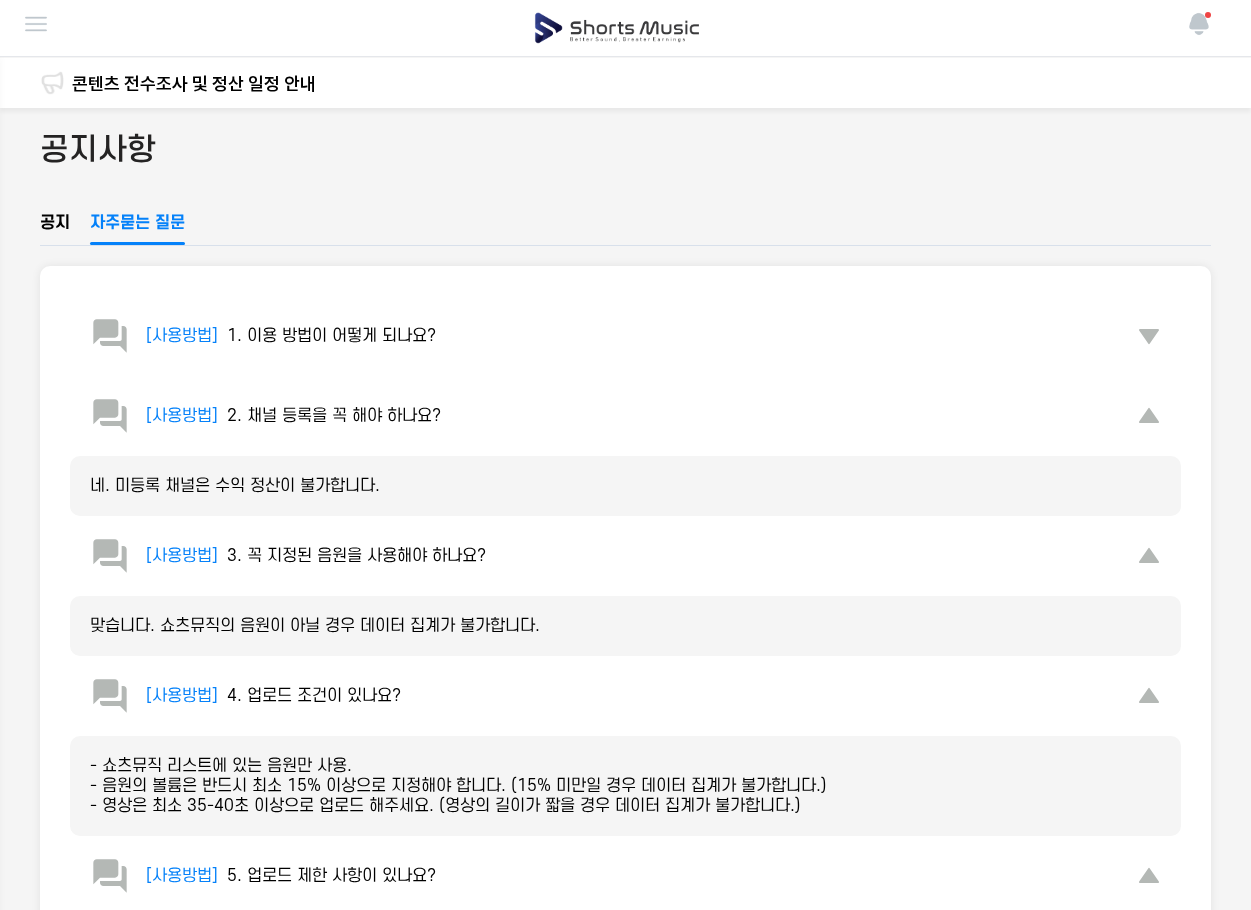 click on "1. 이용 방법이 어떻게 되나요?" at bounding box center (331, 336) 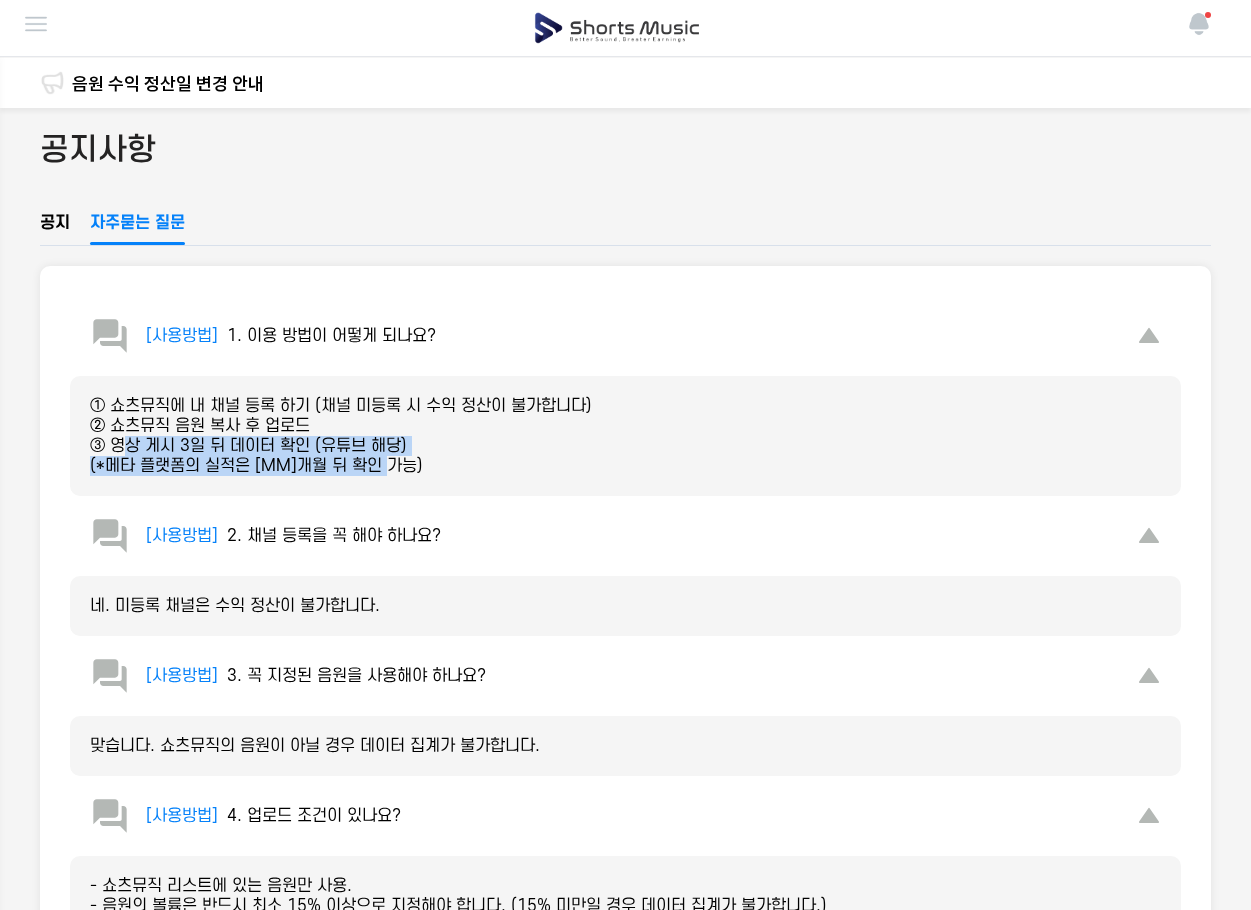 drag, startPoint x: 133, startPoint y: 438, endPoint x: 438, endPoint y: 468, distance: 306.47186 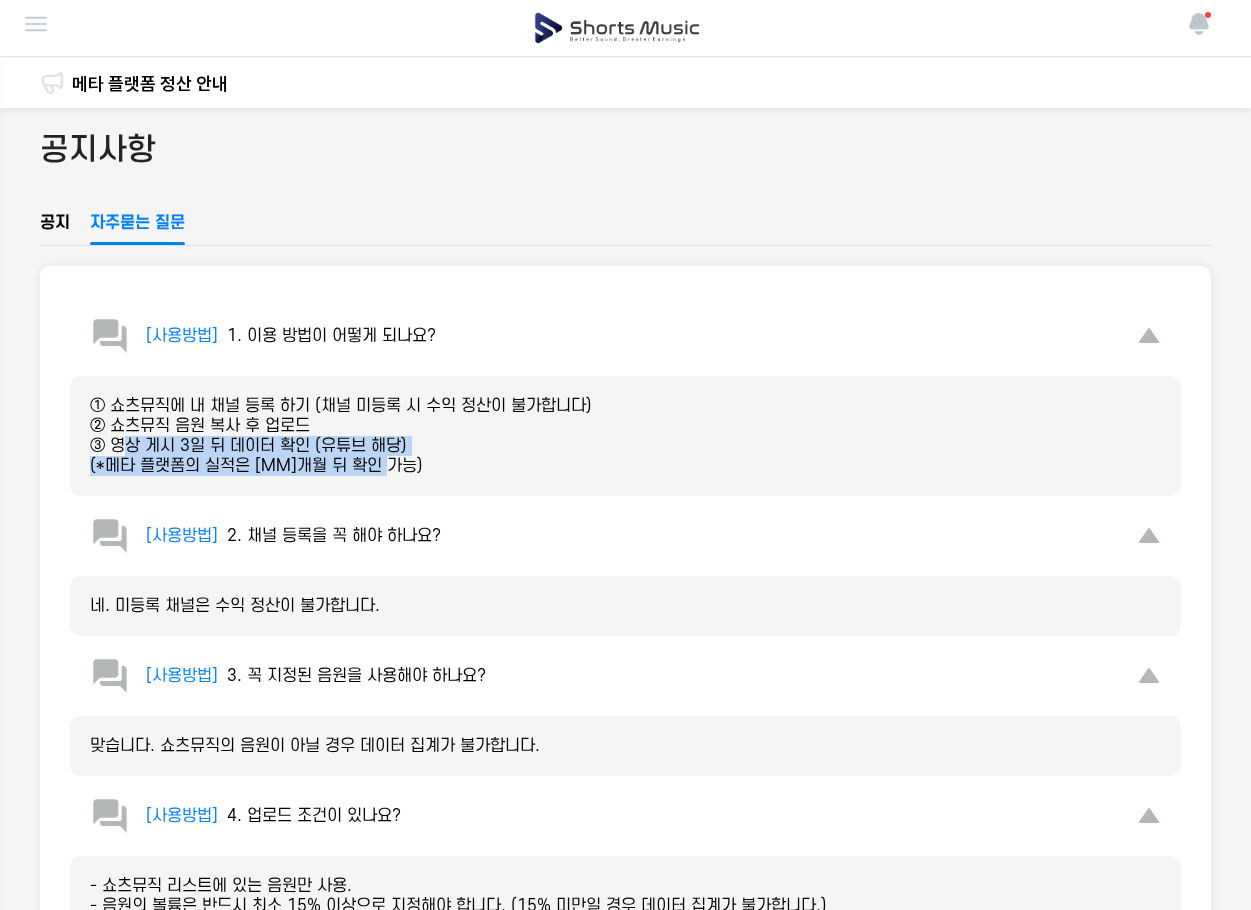 click at bounding box center (617, 28) 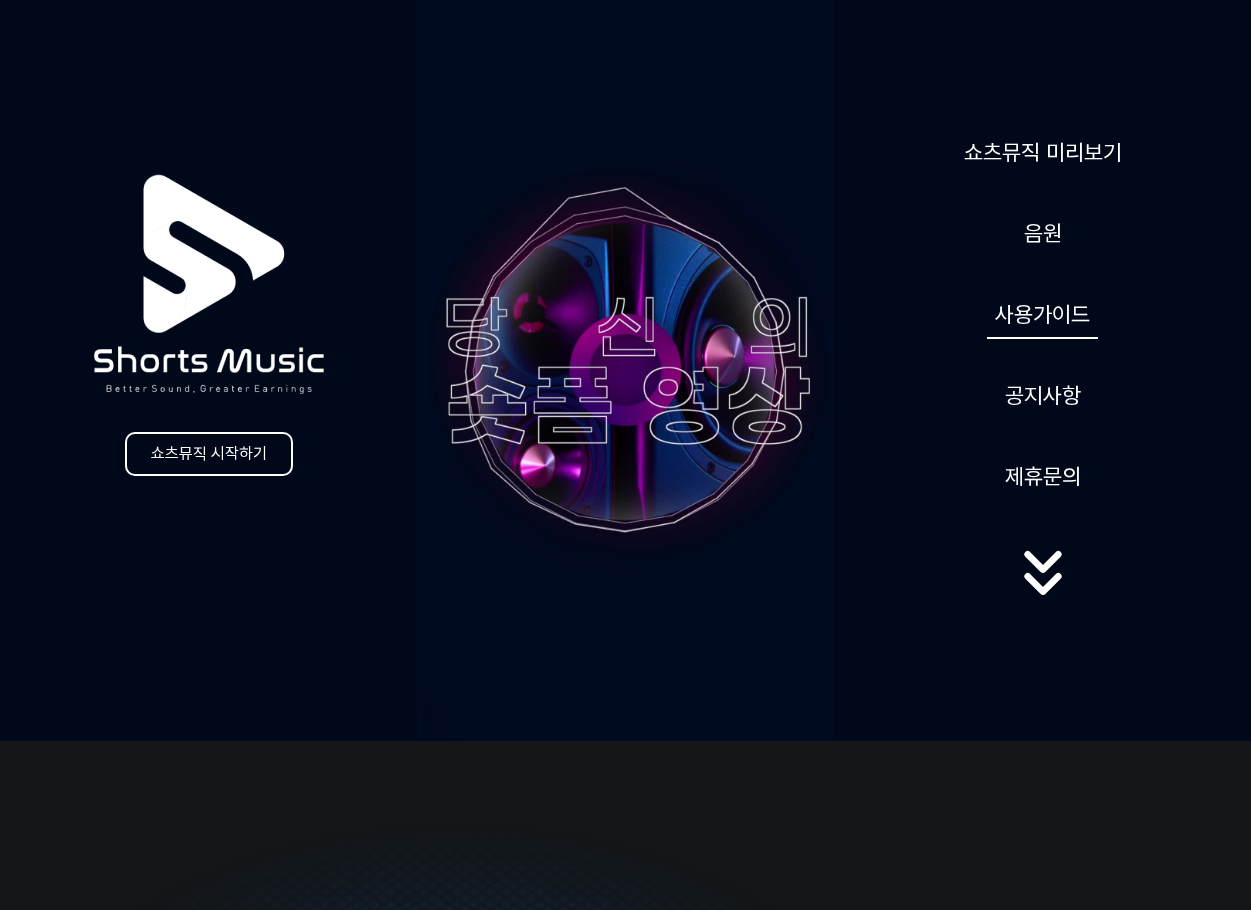 click on "사용가이드" at bounding box center (1042, 314) 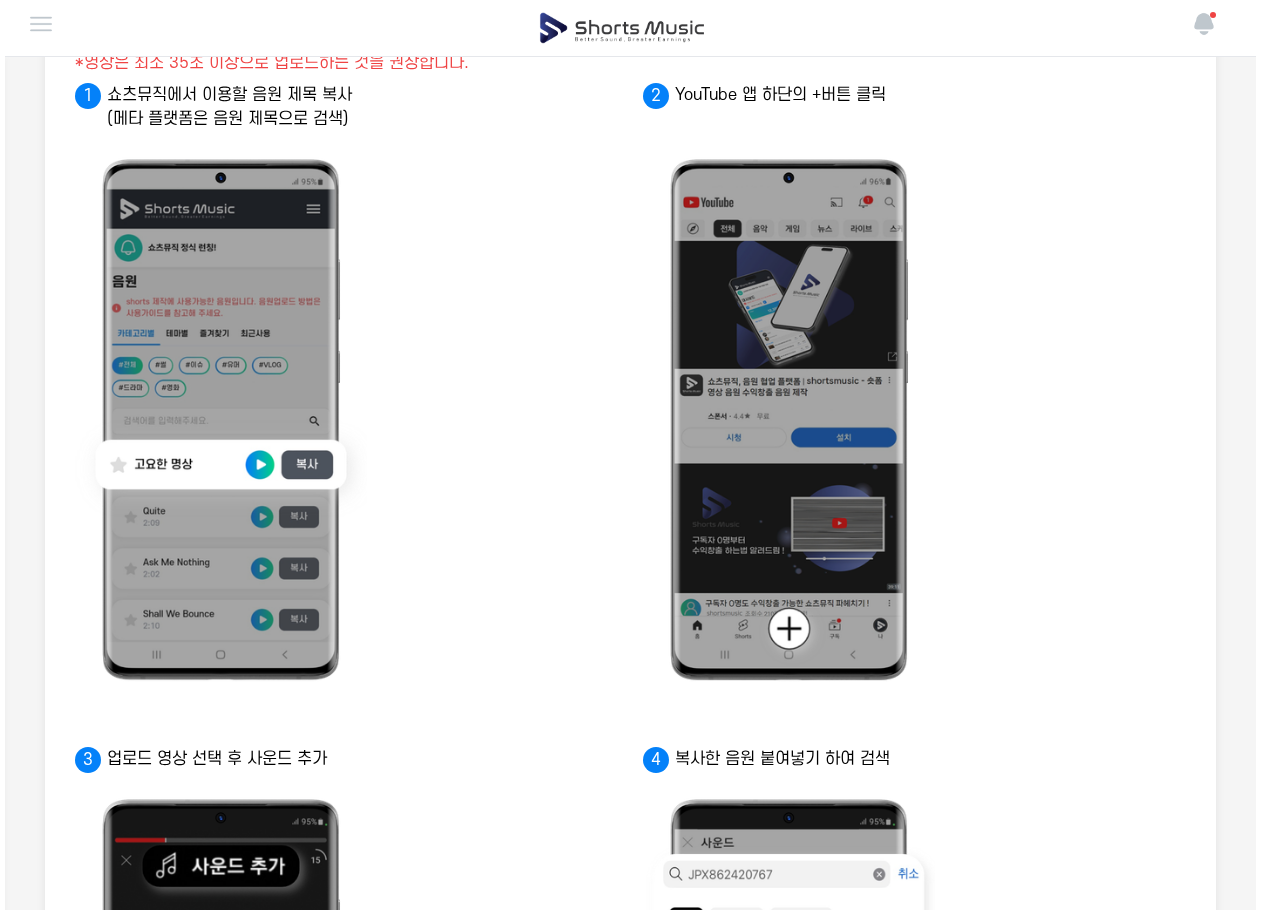 scroll, scrollTop: 0, scrollLeft: 0, axis: both 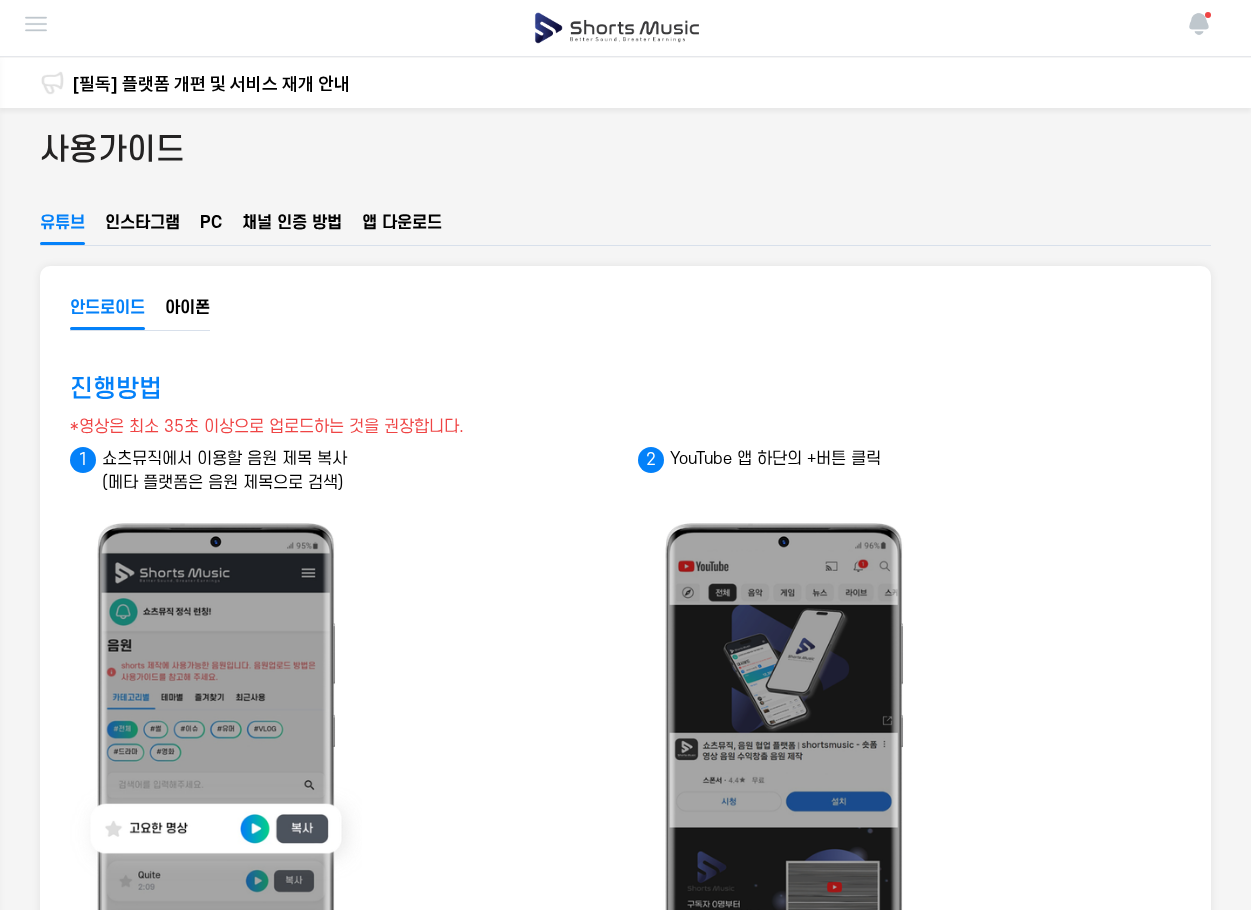 click at bounding box center [36, 24] 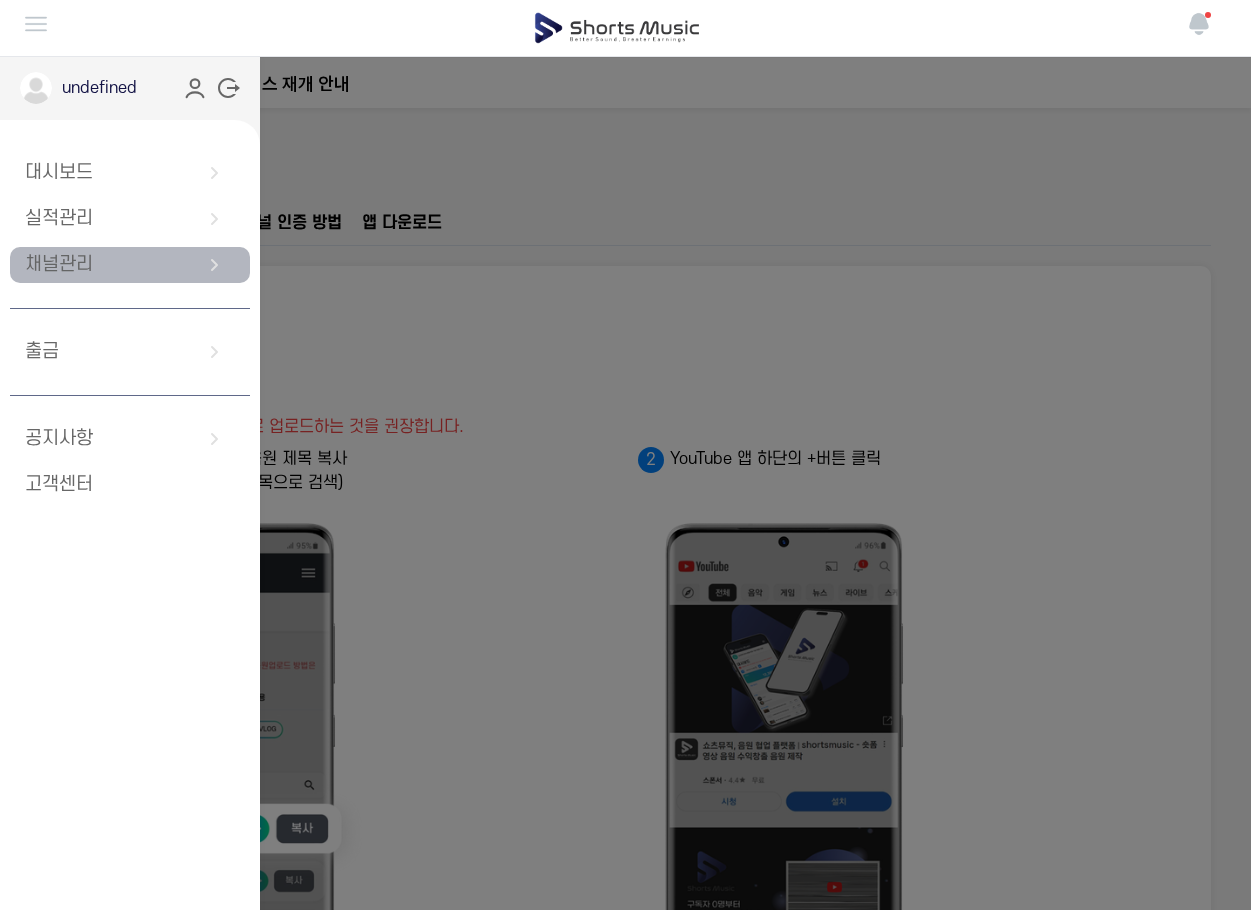 click on "채널관리" at bounding box center (130, 265) 